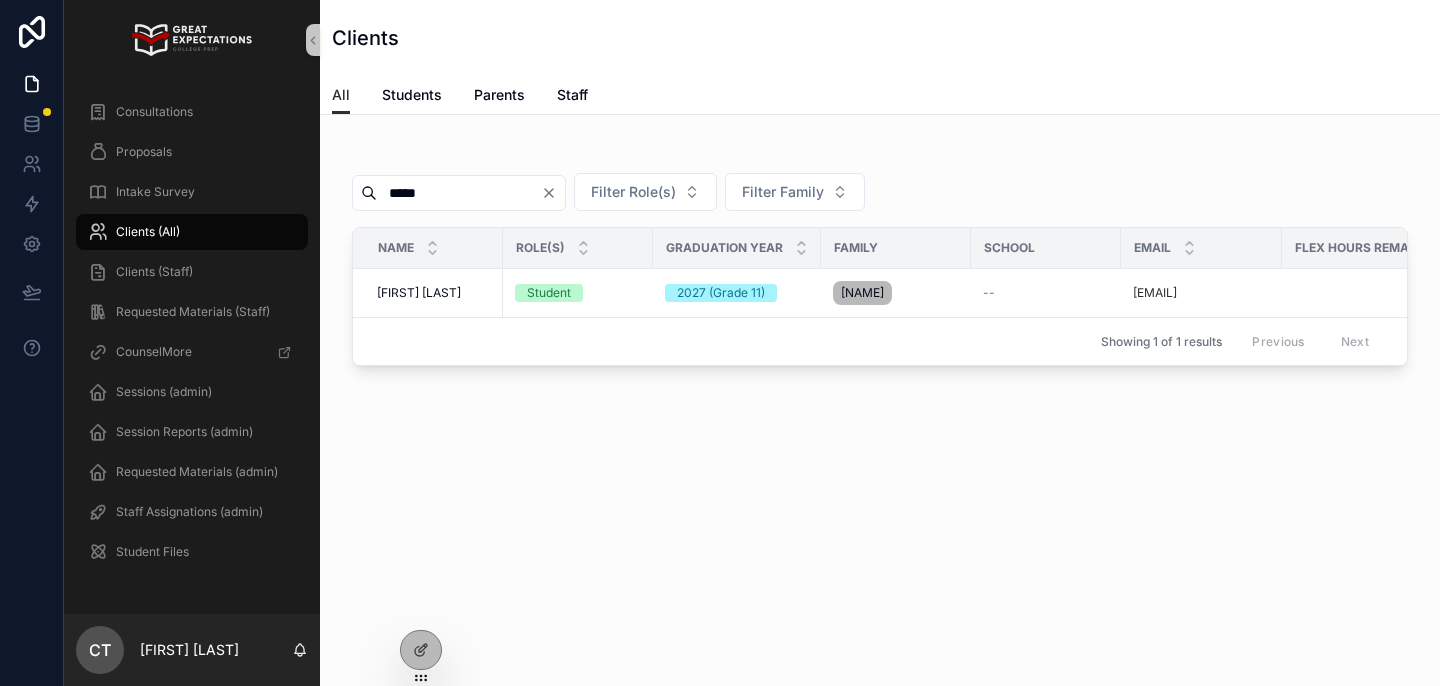scroll, scrollTop: 0, scrollLeft: 0, axis: both 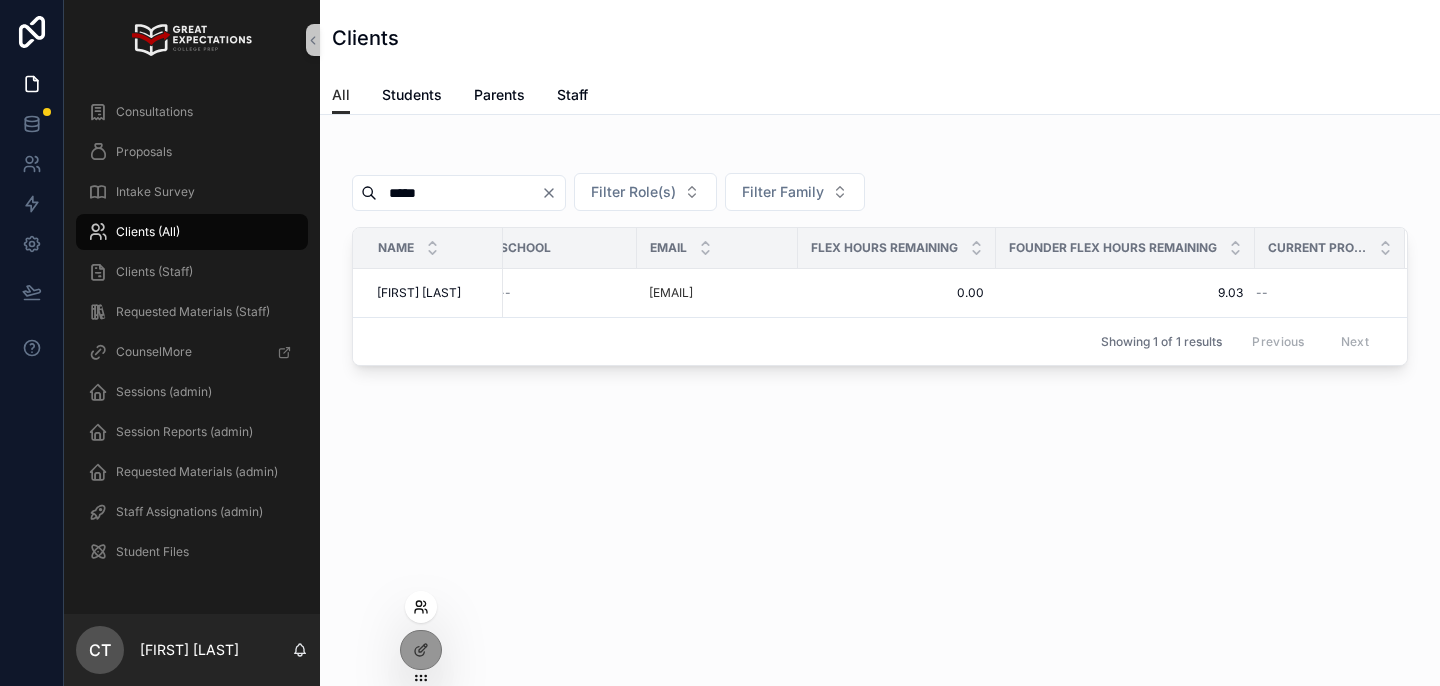 click 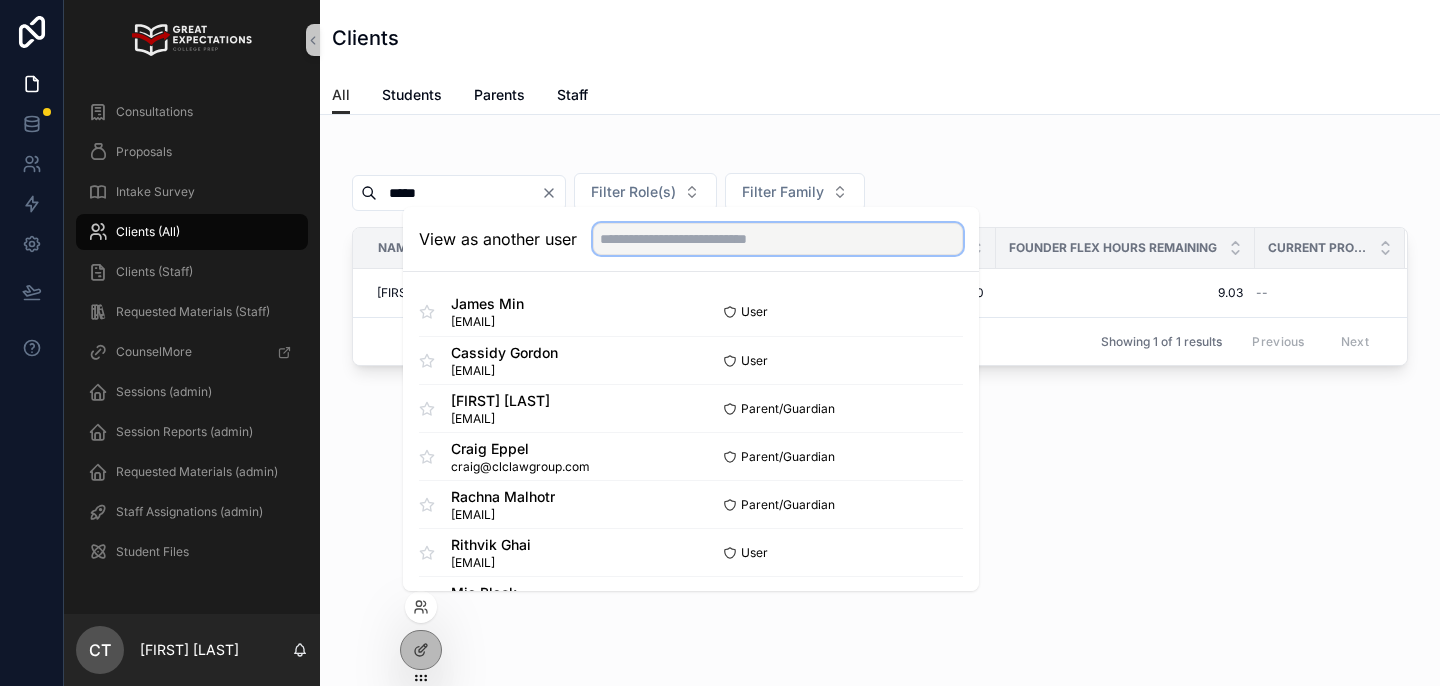 click at bounding box center (778, 239) 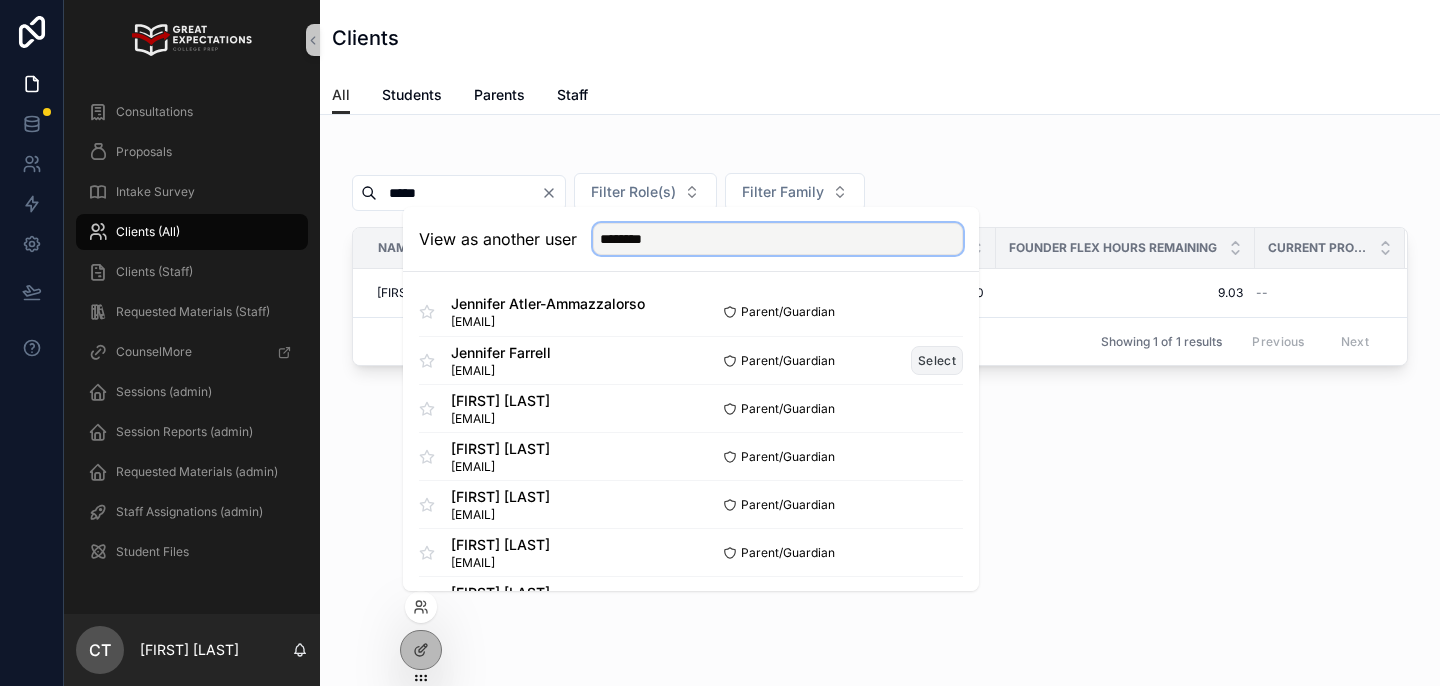 type on "********" 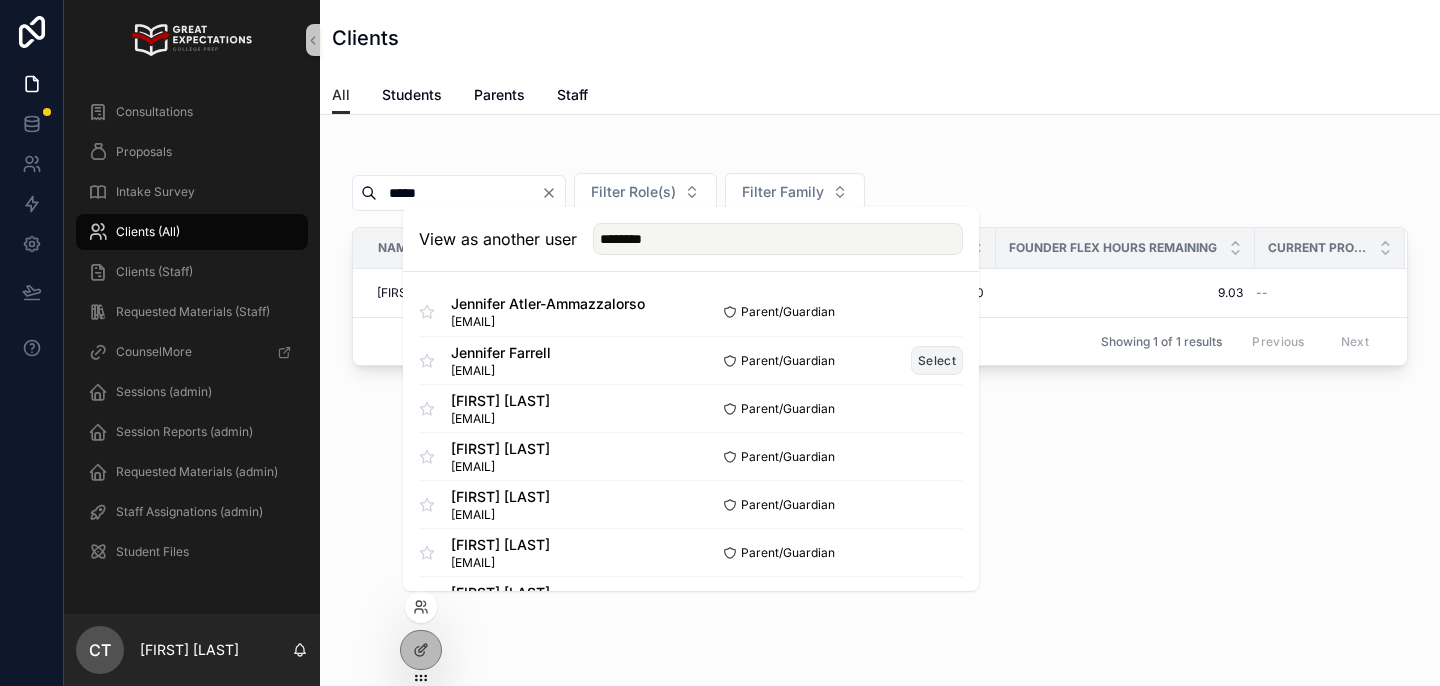 click on "Select" at bounding box center (937, 360) 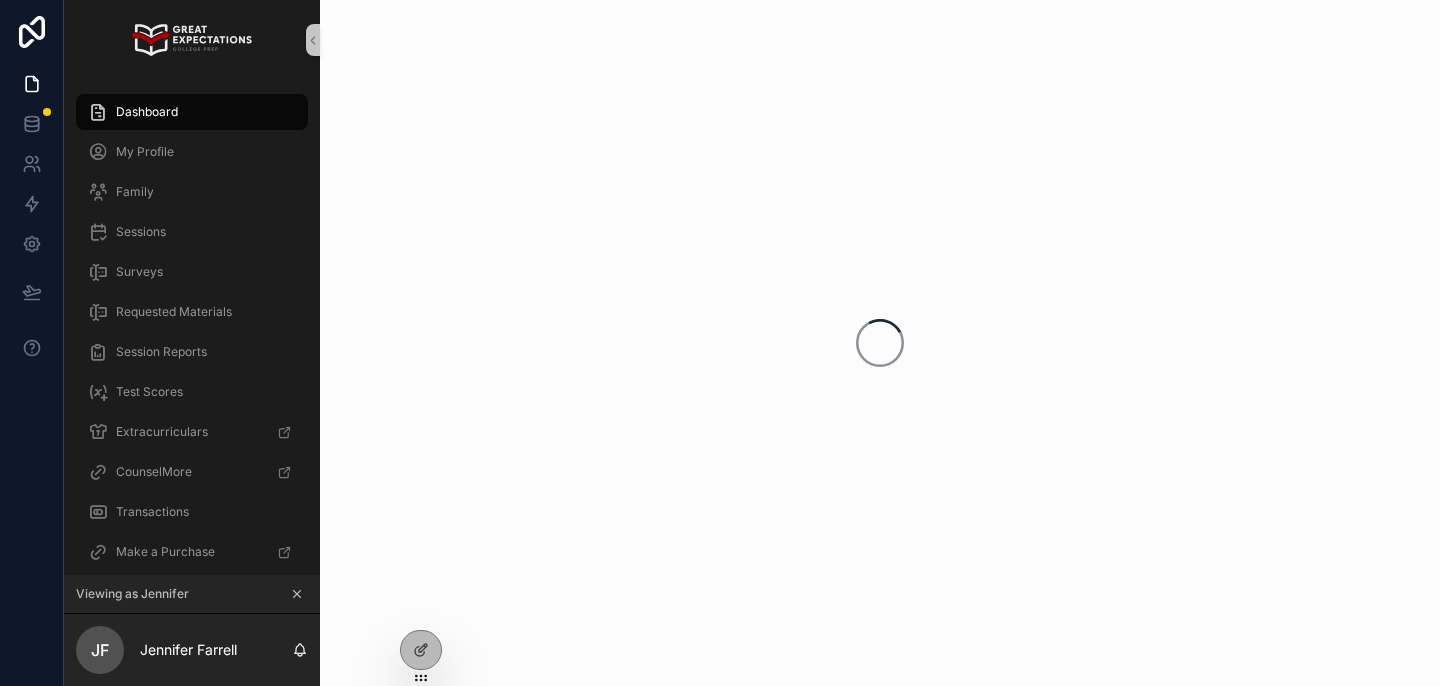 scroll, scrollTop: 0, scrollLeft: 0, axis: both 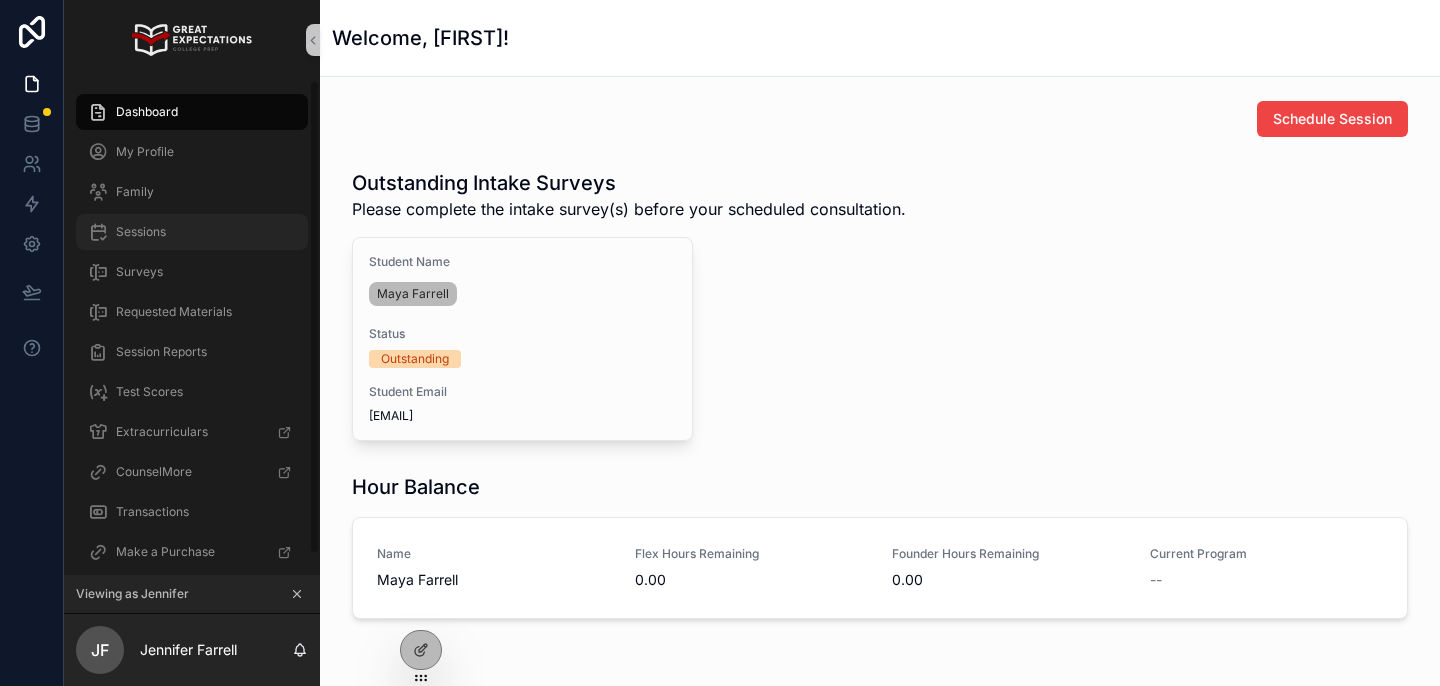 click on "Sessions" at bounding box center (192, 232) 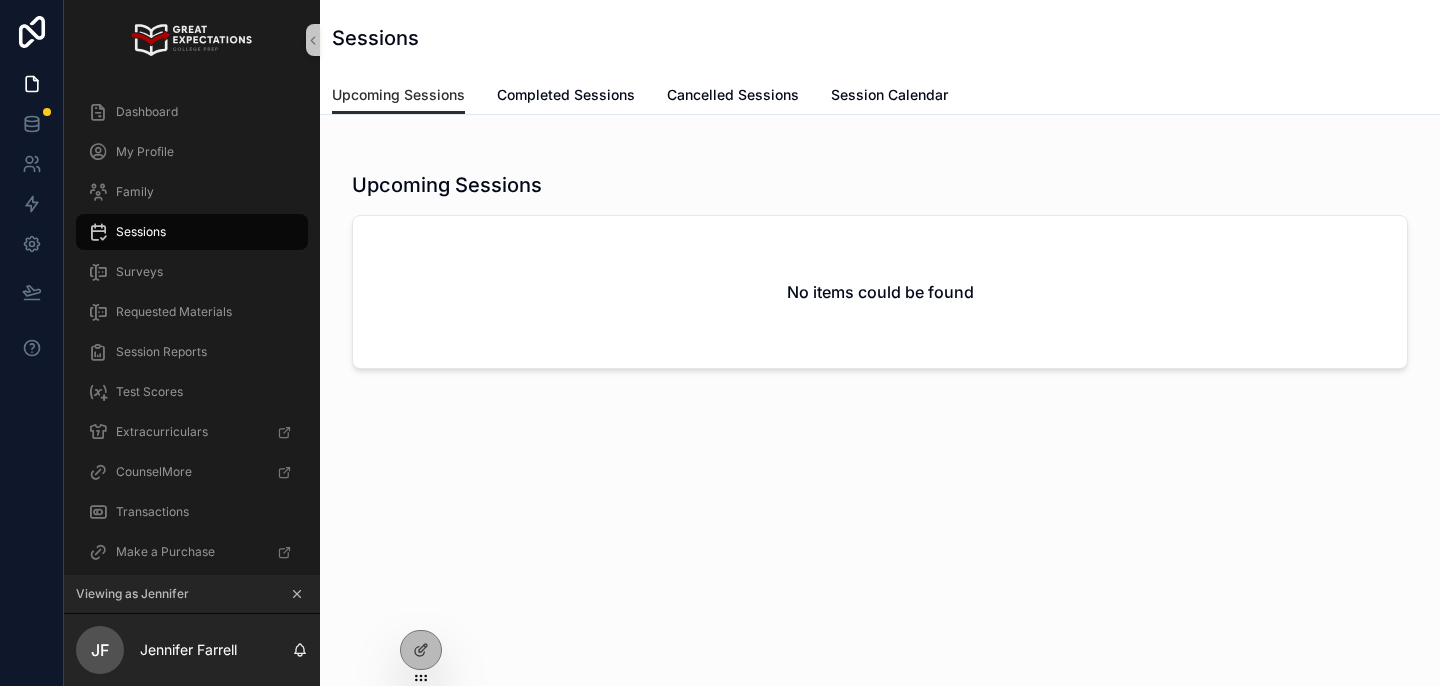 click 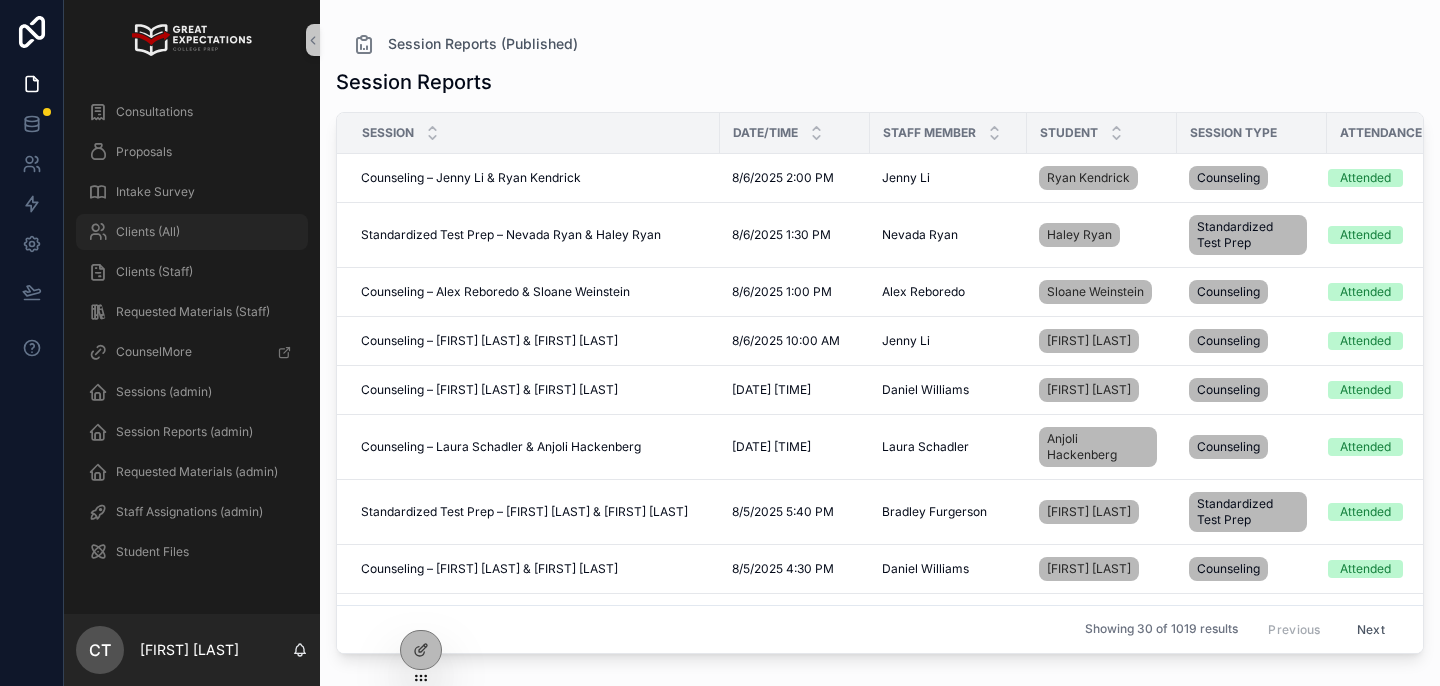 click on "Clients (All)" at bounding box center [192, 232] 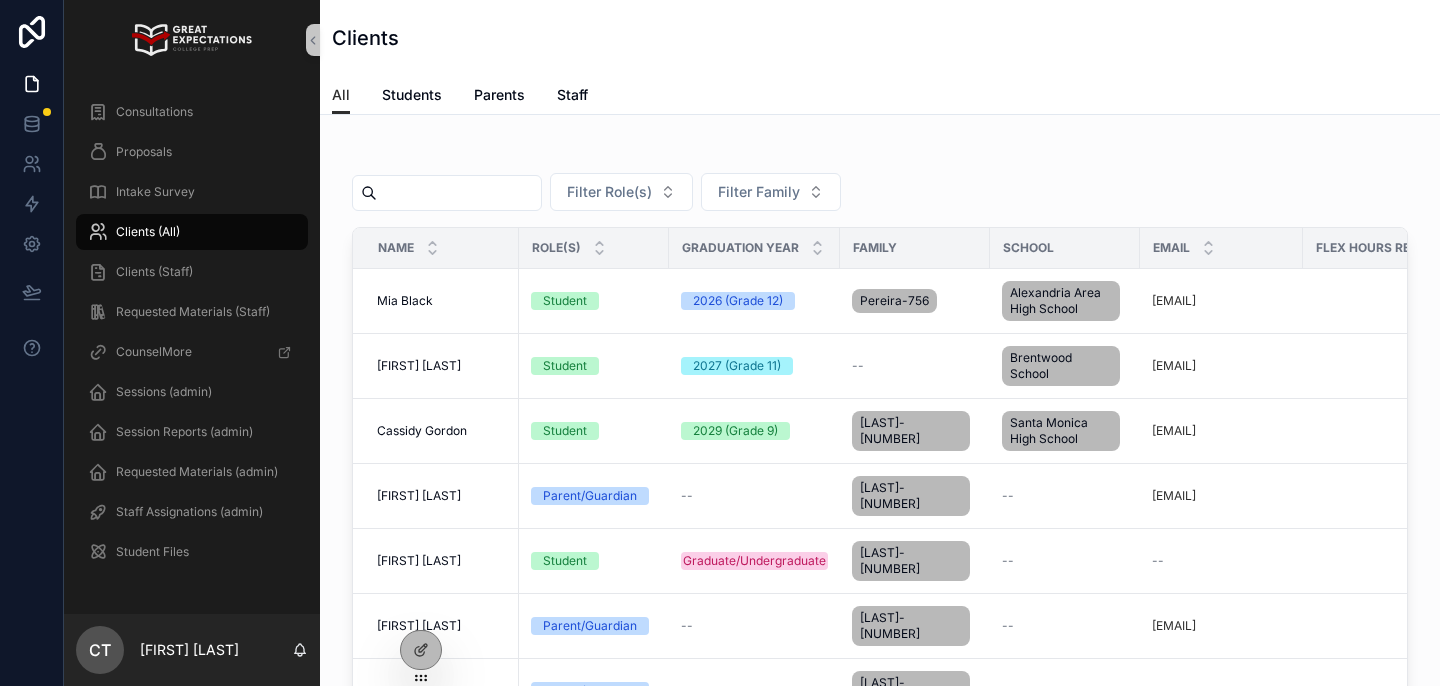 click at bounding box center [459, 193] 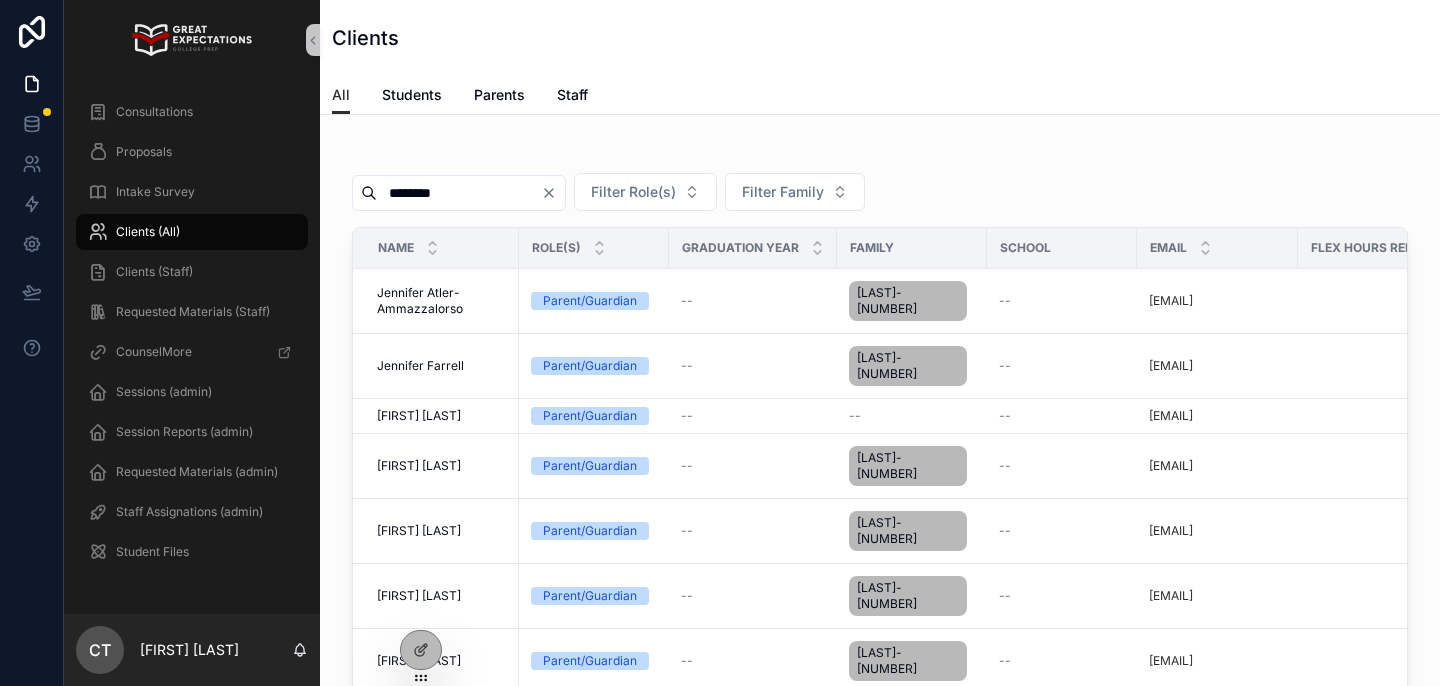 type on "********" 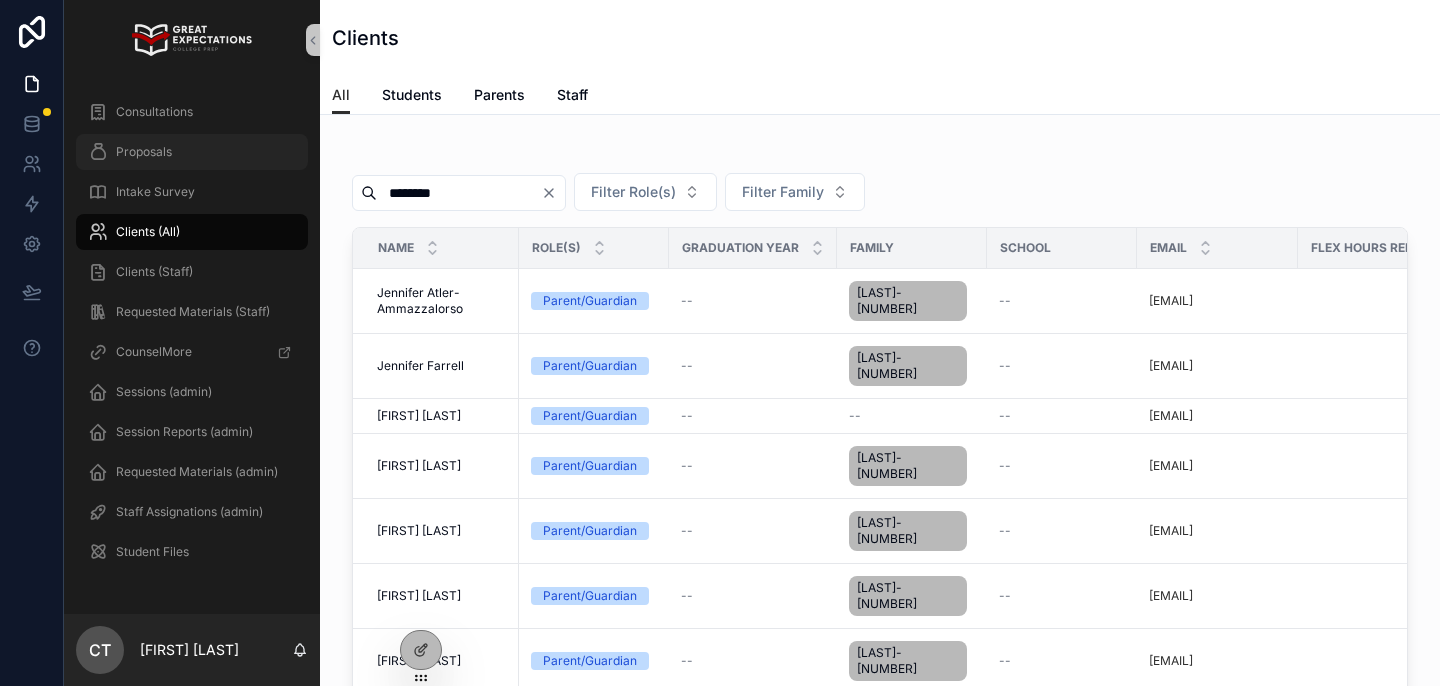 click on "Proposals" at bounding box center (144, 152) 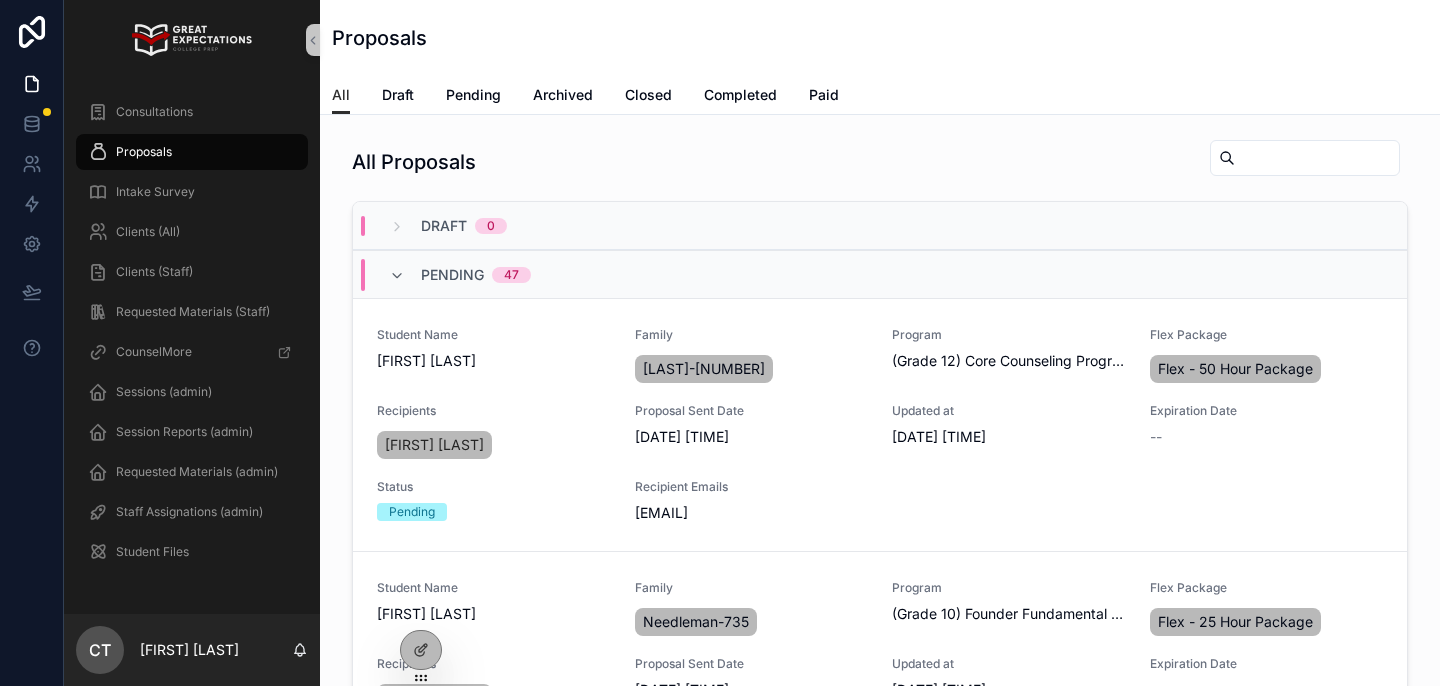 click on "All Draft Pending Archived Closed Completed Paid" at bounding box center (880, 95) 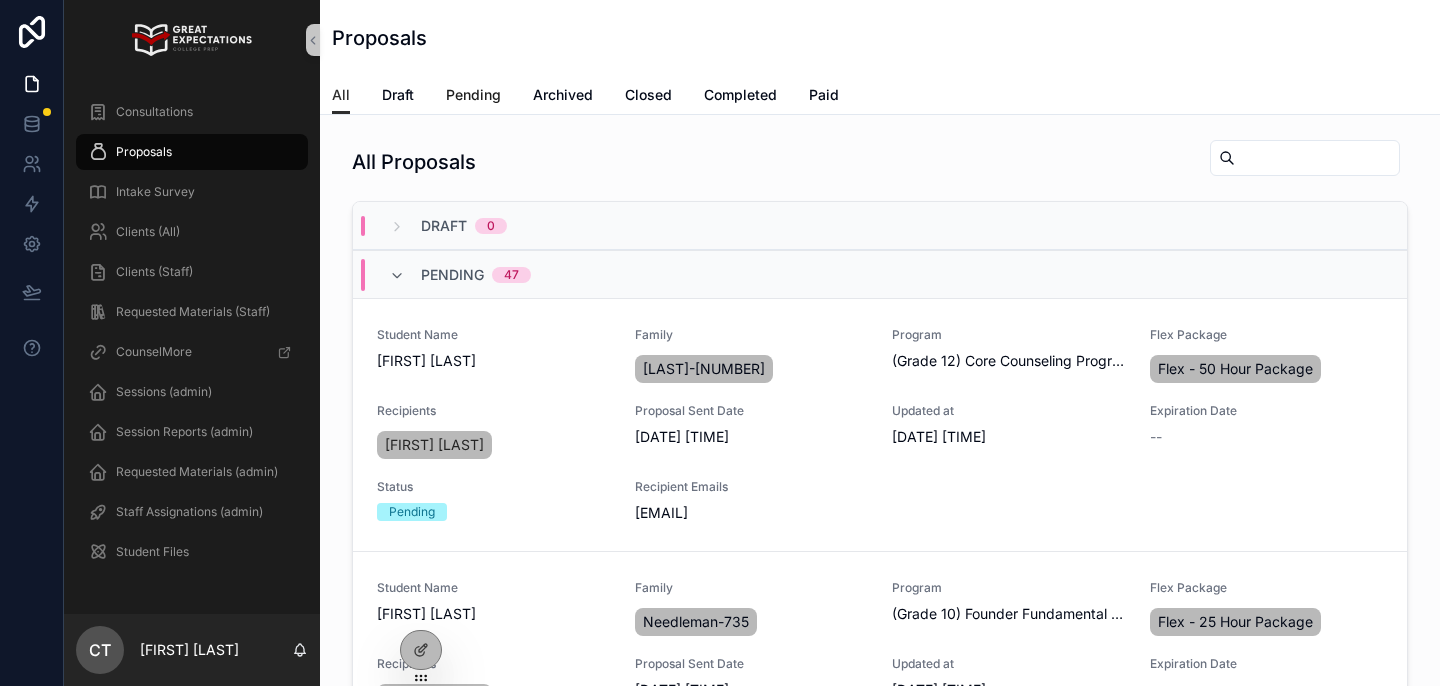 click on "Pending" at bounding box center [473, 97] 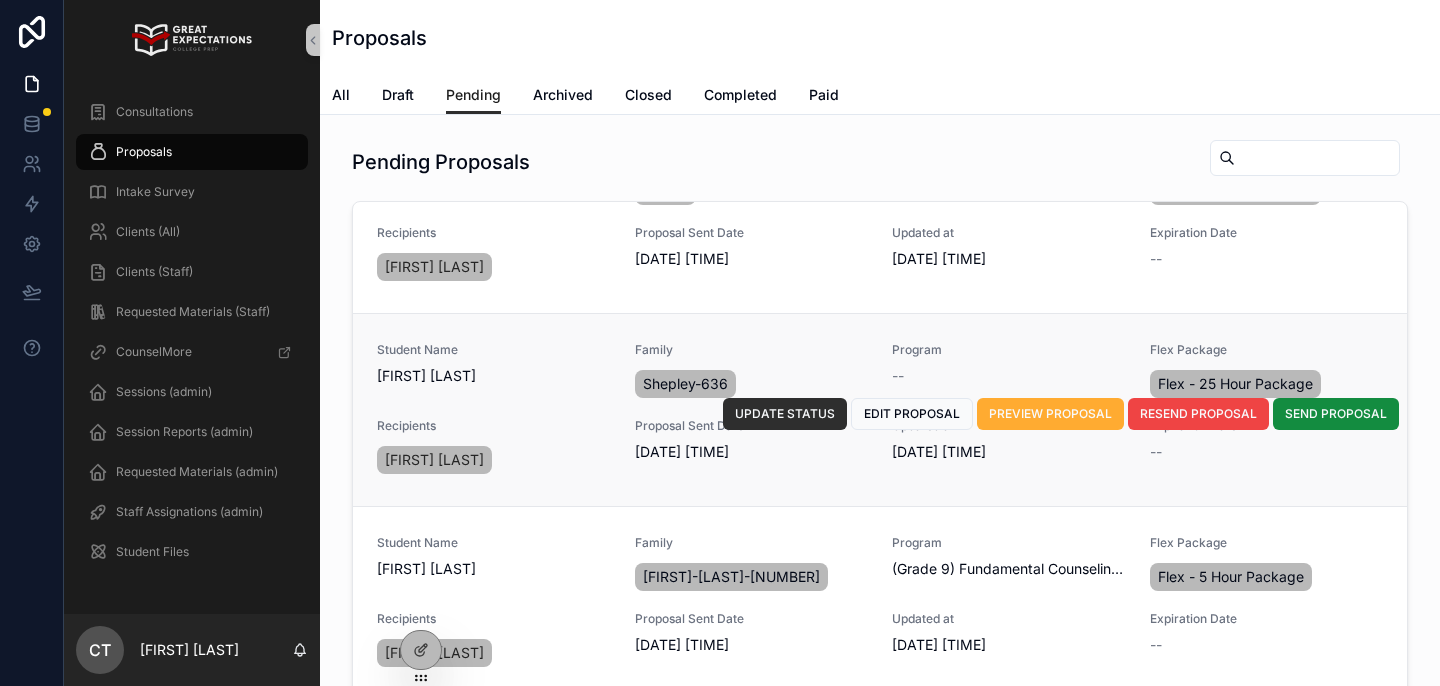 scroll, scrollTop: 8384, scrollLeft: 0, axis: vertical 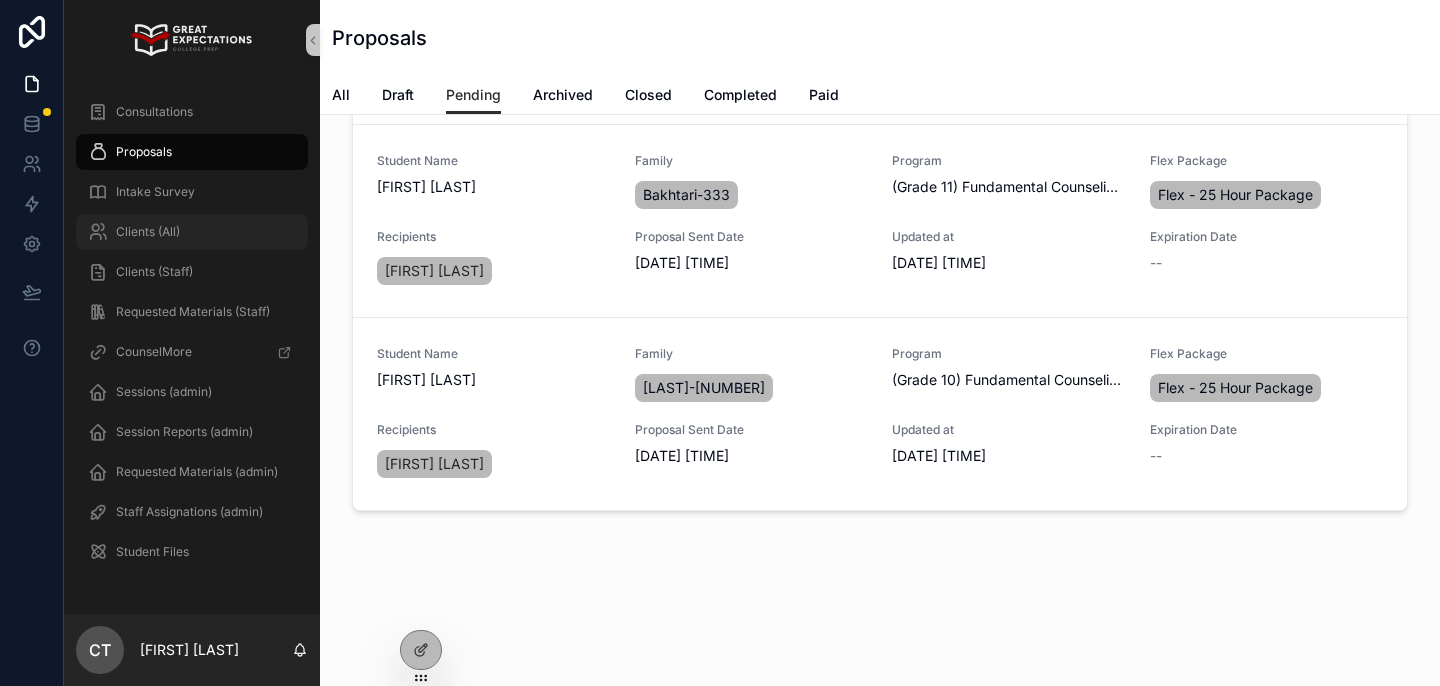 click on "Clients (All)" at bounding box center (192, 232) 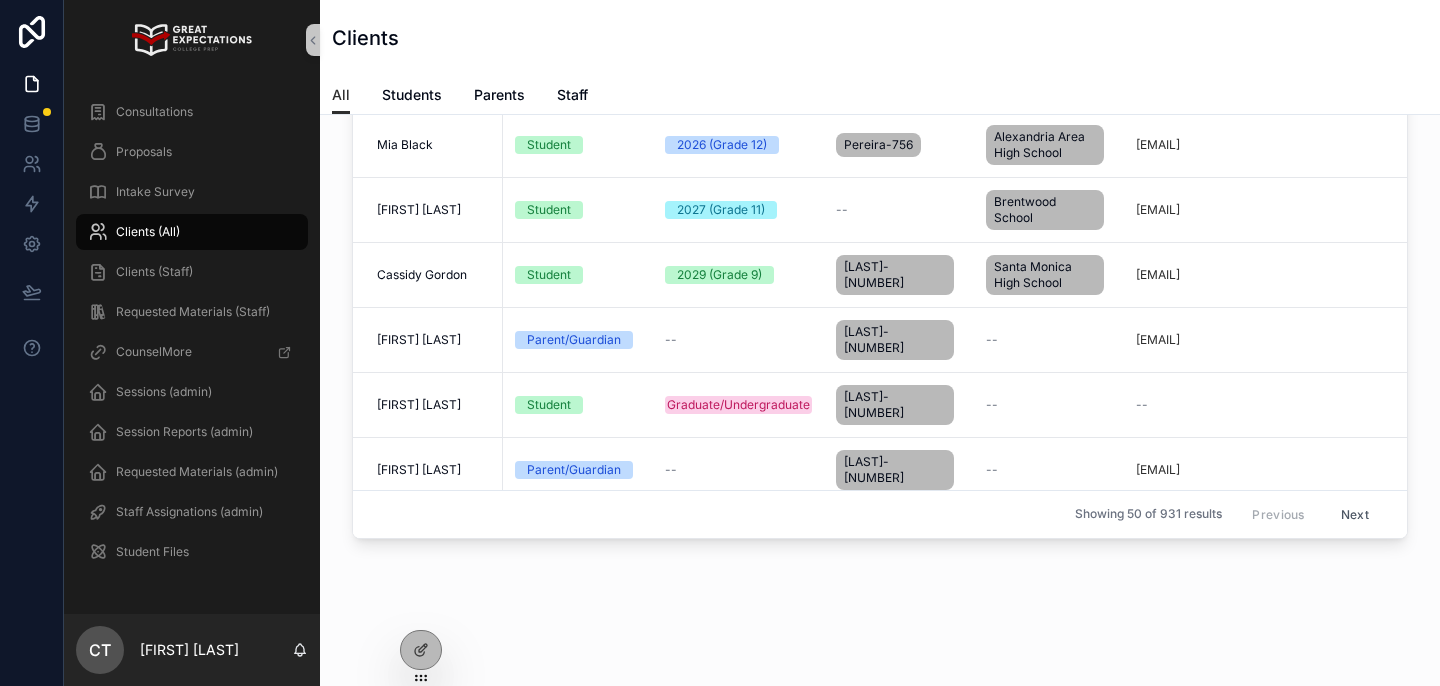scroll, scrollTop: 0, scrollLeft: 0, axis: both 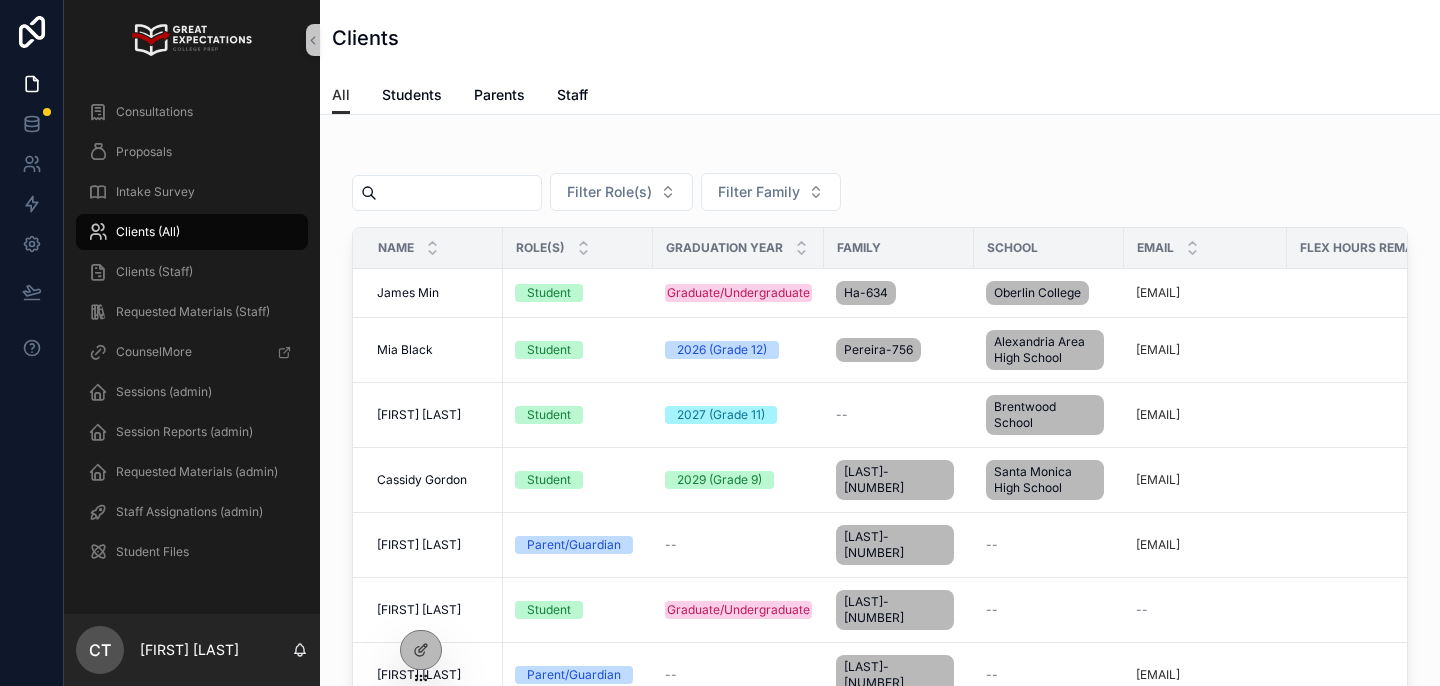 click at bounding box center [459, 193] 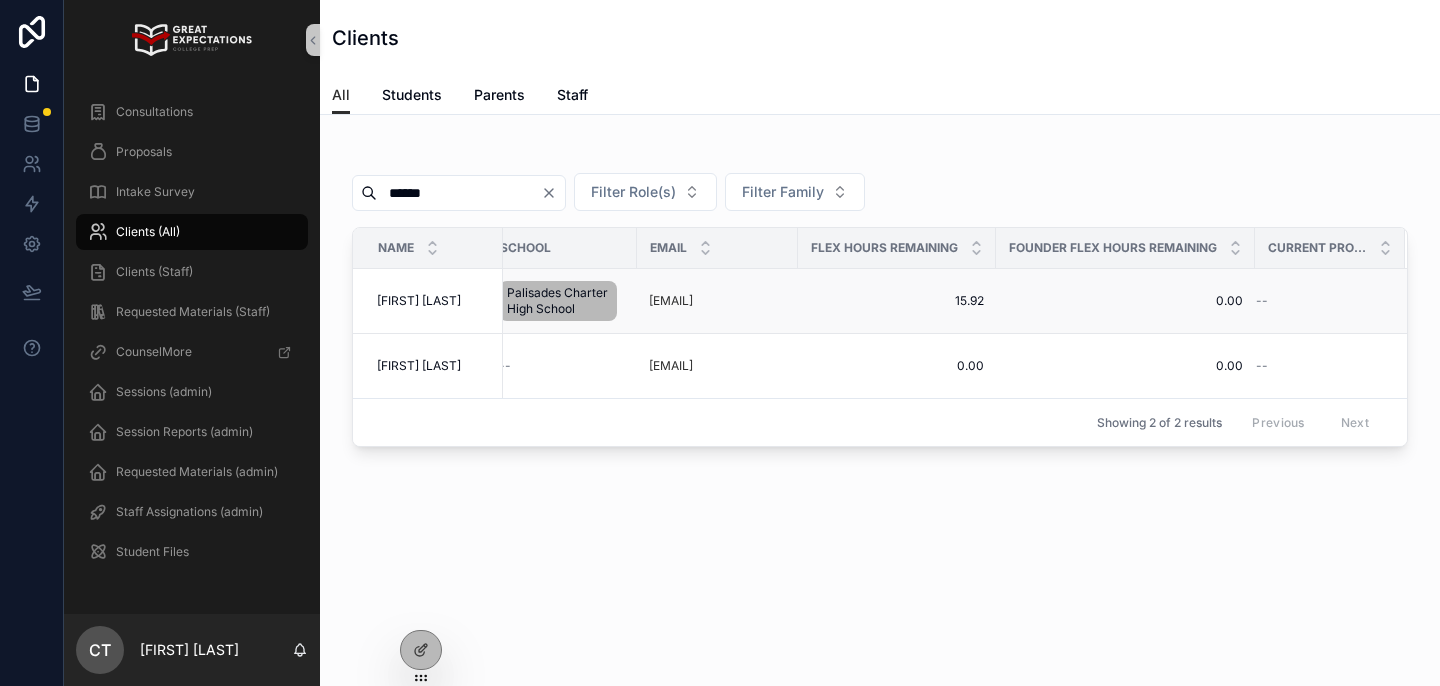 scroll, scrollTop: 0, scrollLeft: 0, axis: both 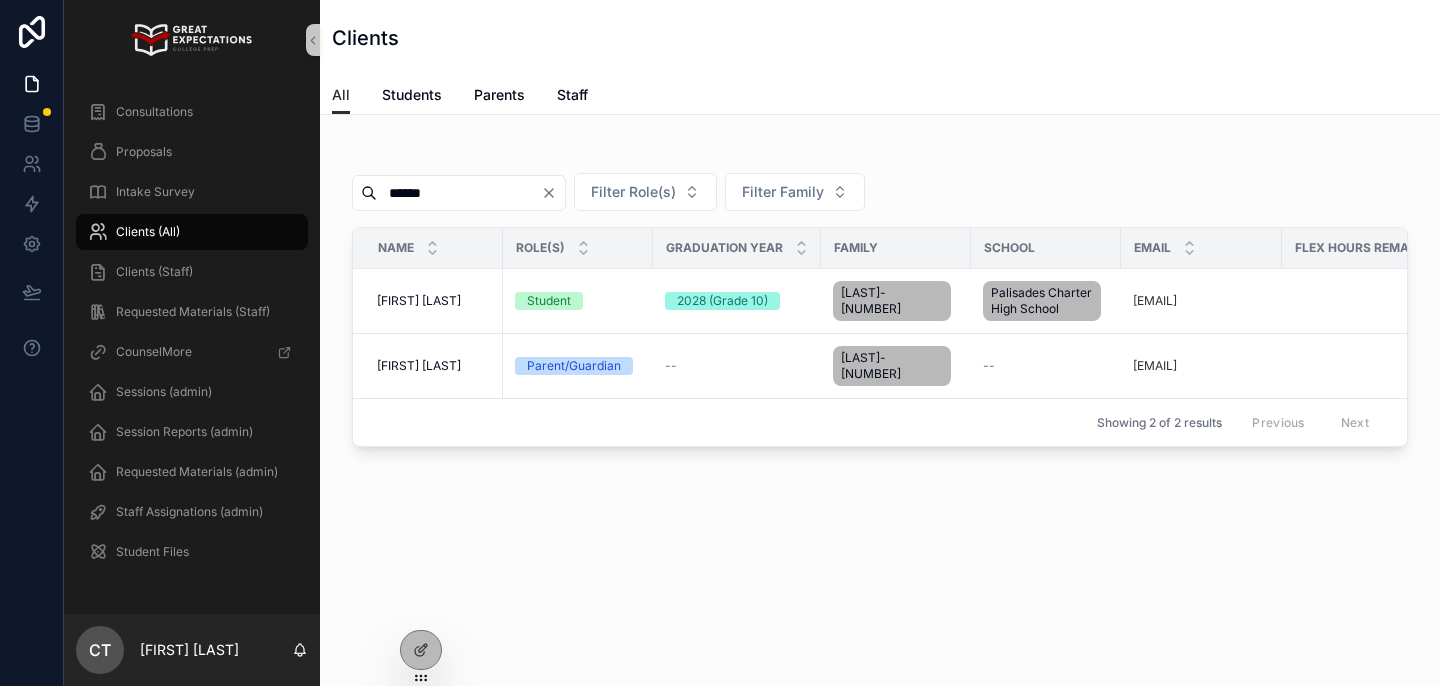click on "******" at bounding box center [459, 193] 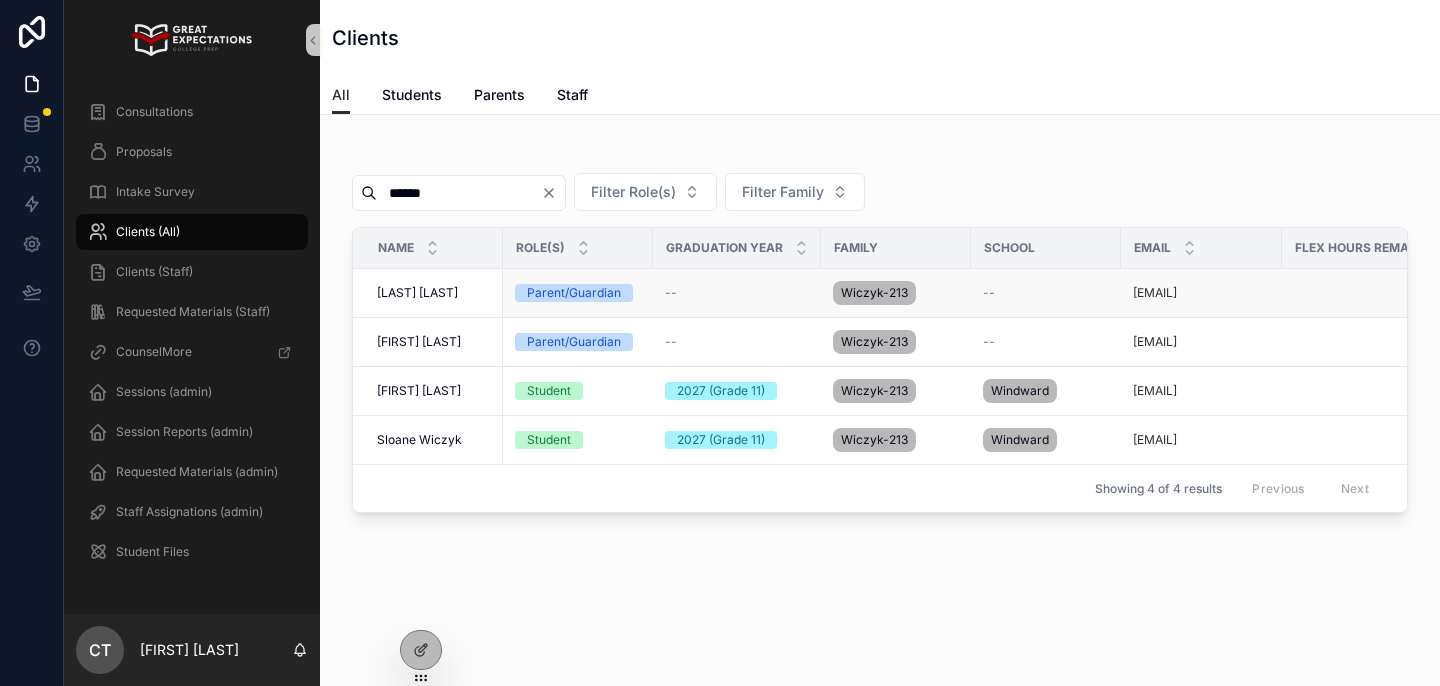 scroll, scrollTop: 0, scrollLeft: 515, axis: horizontal 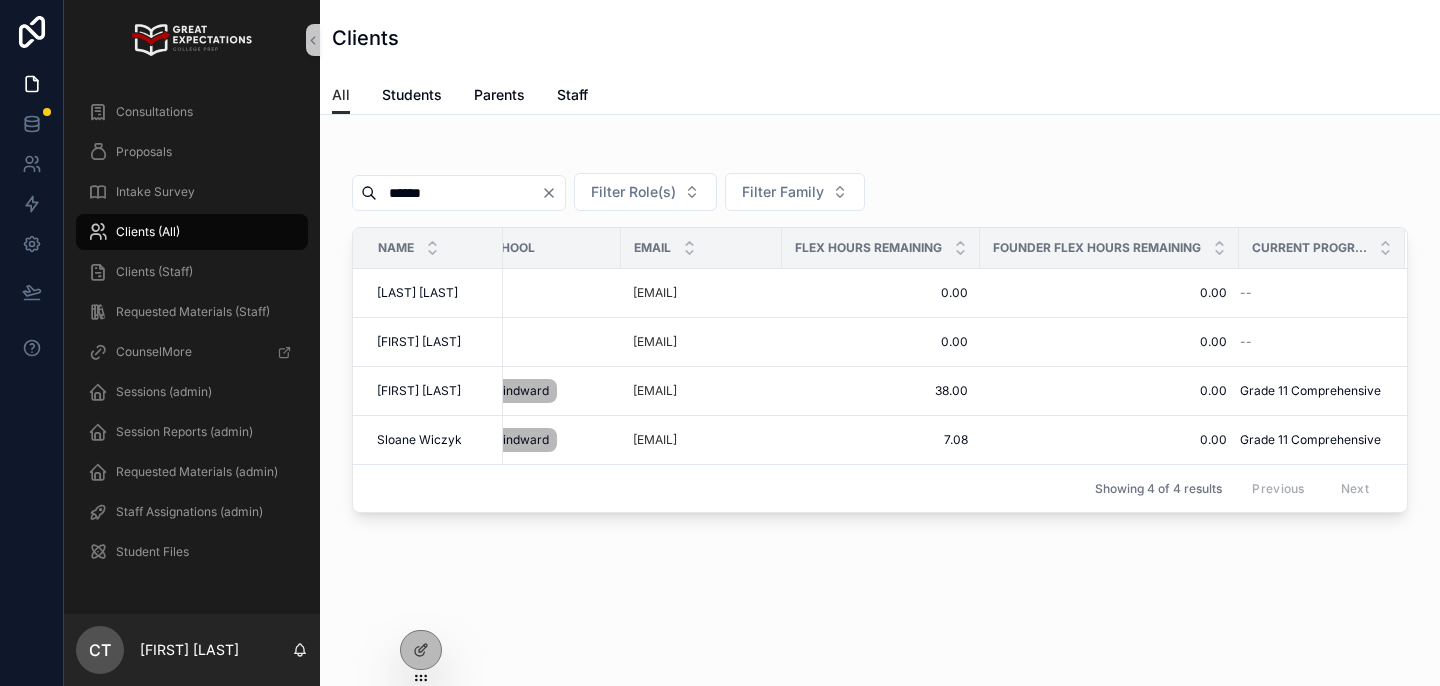 type on "******" 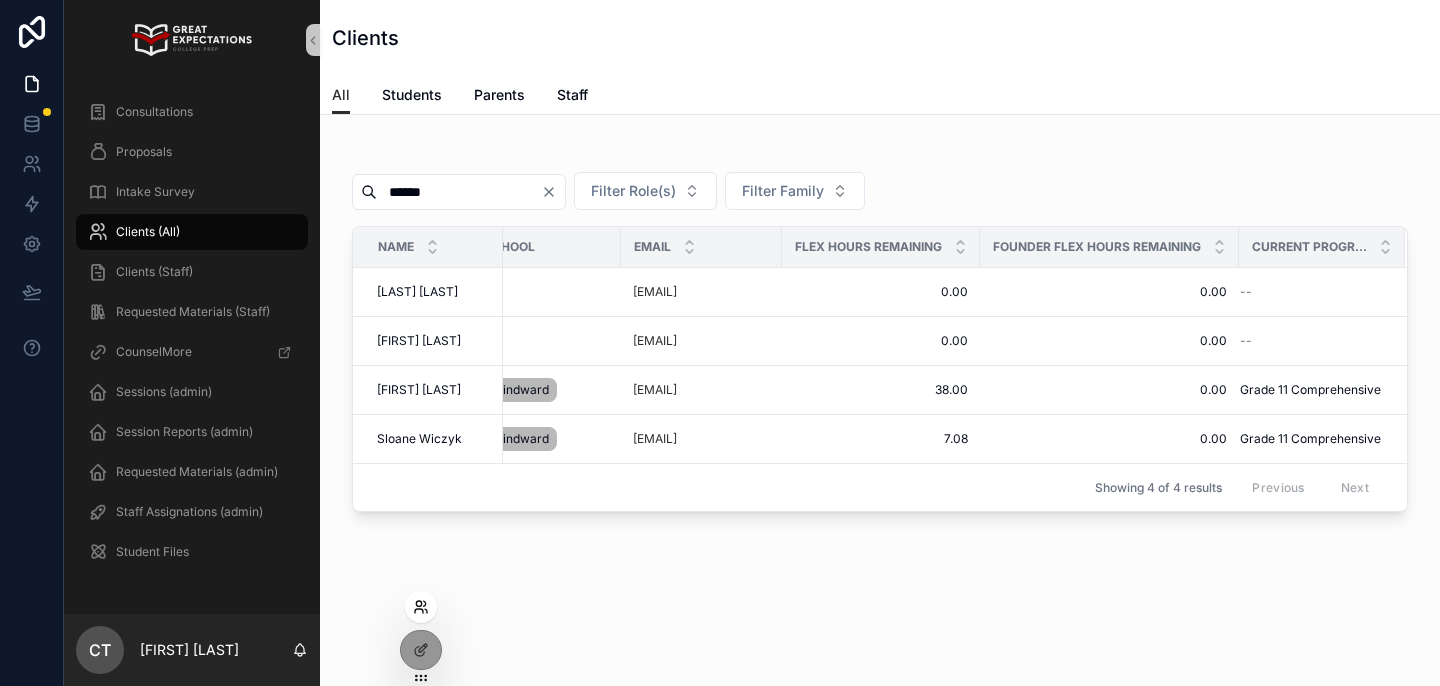 click 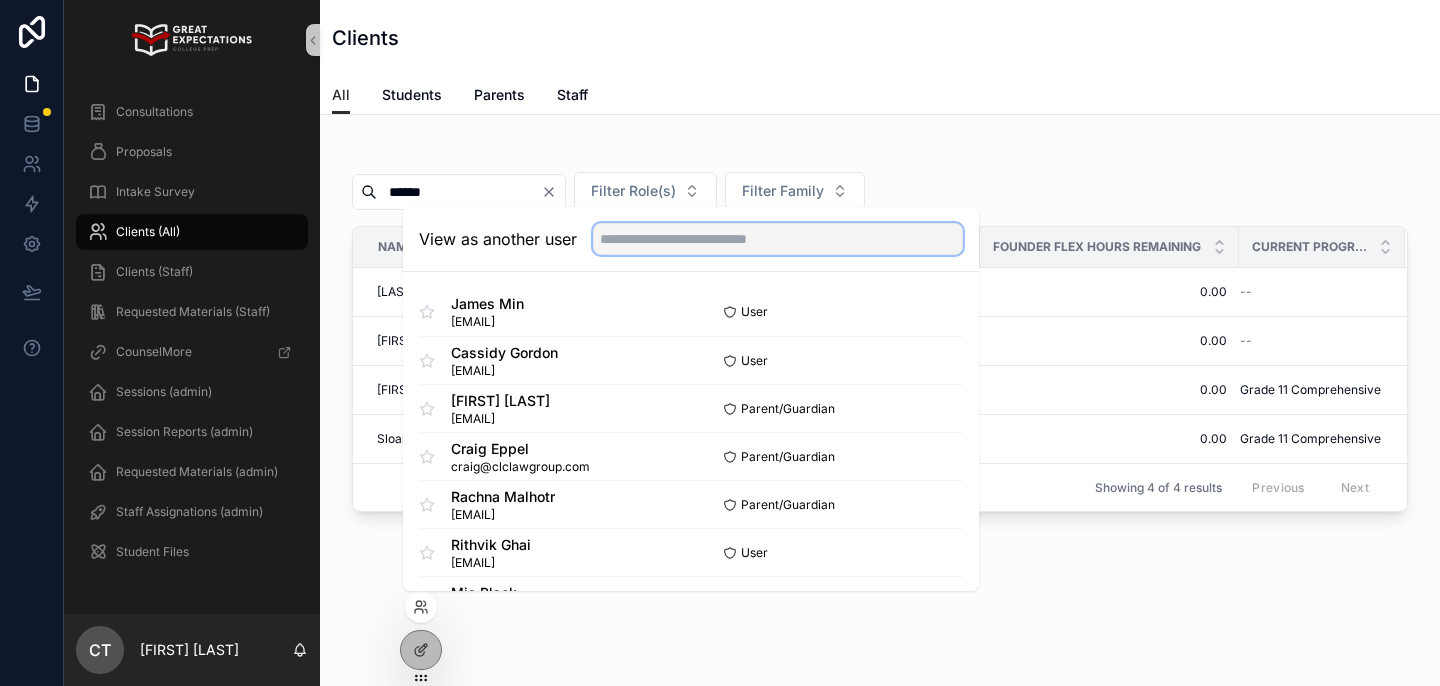 click at bounding box center (778, 239) 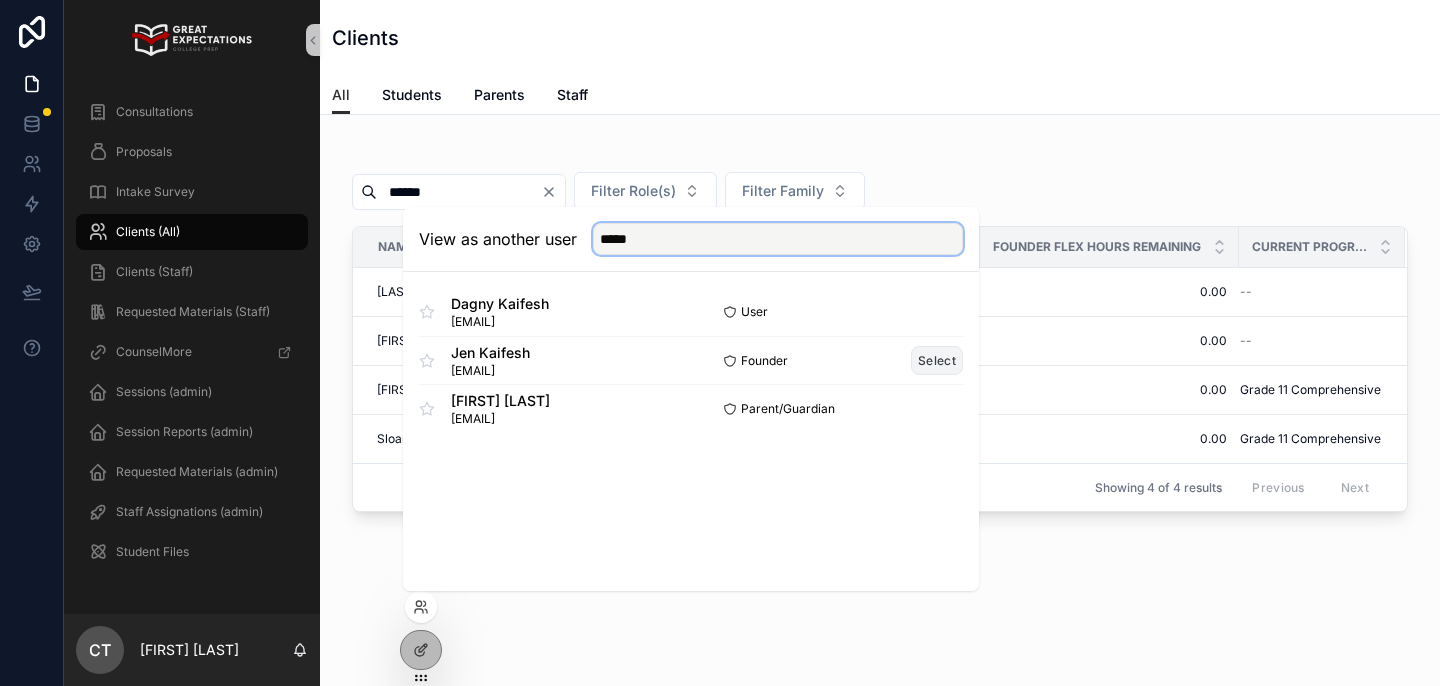 type on "*****" 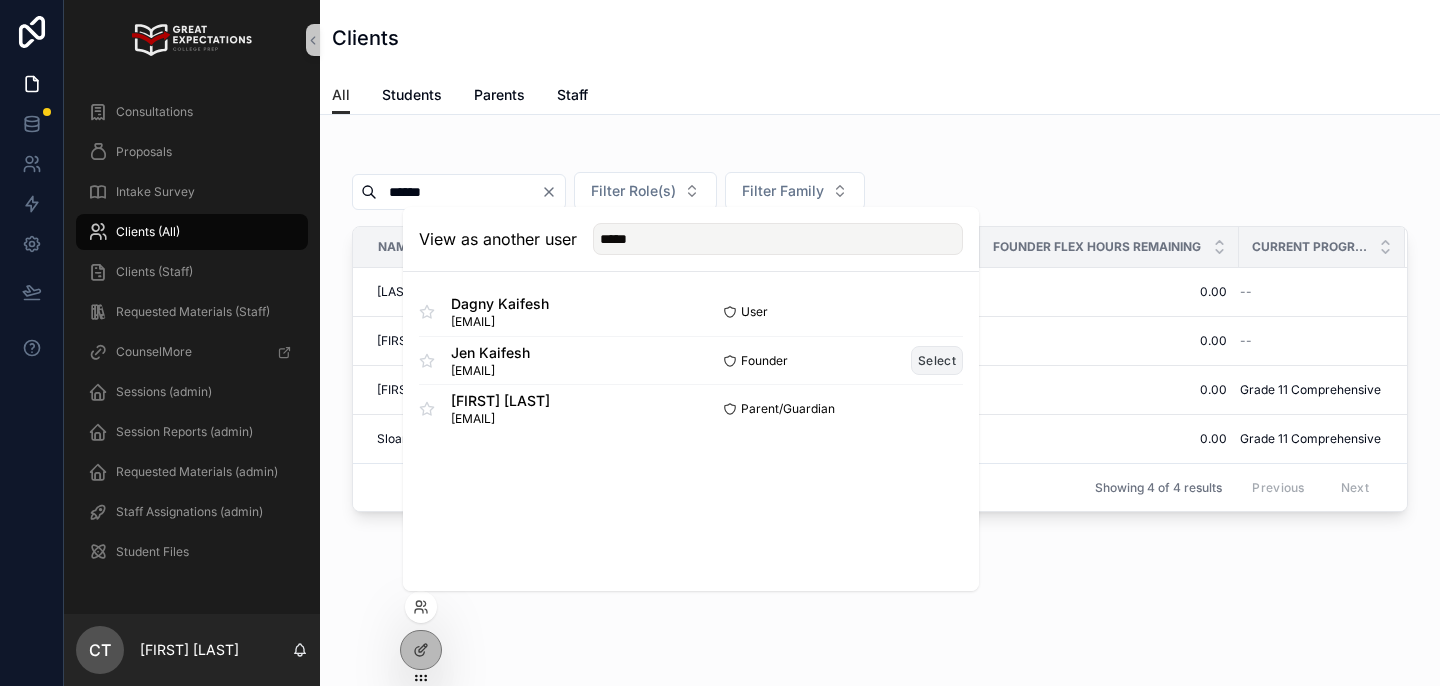 click on "Select" at bounding box center [937, 360] 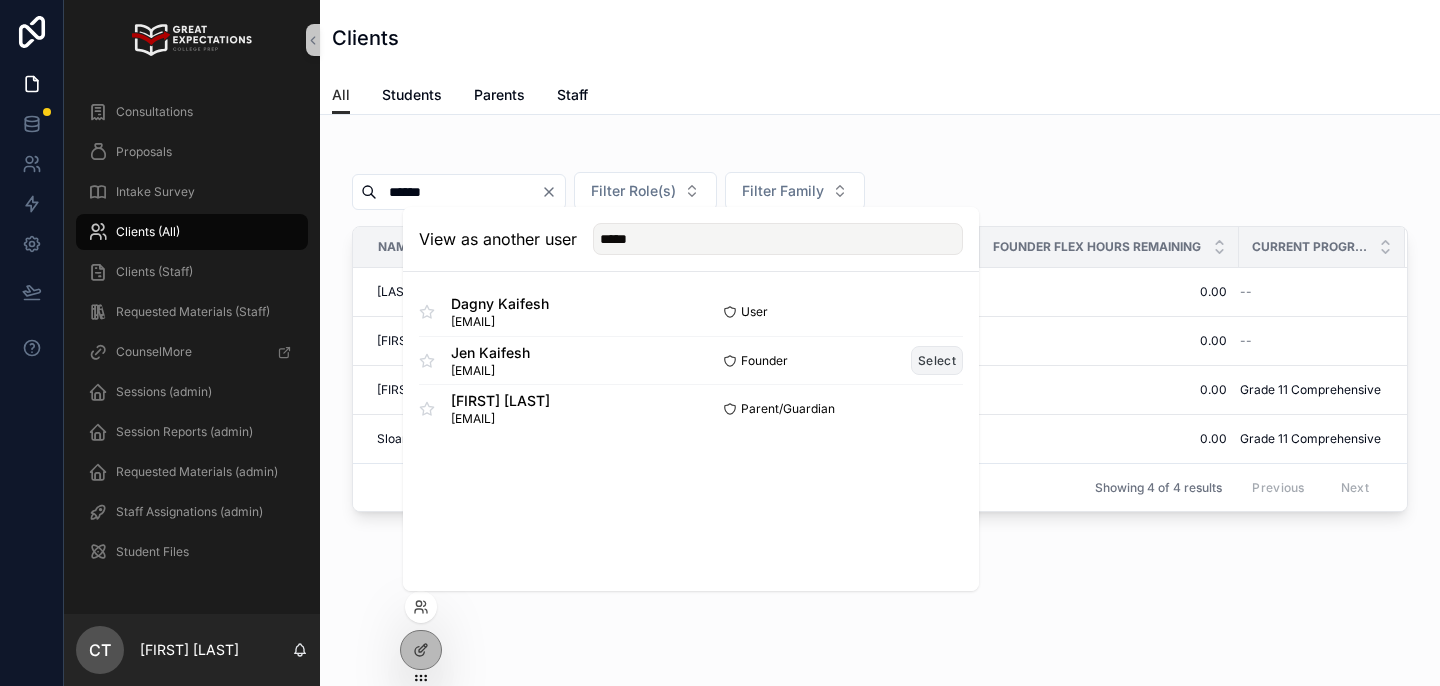 type 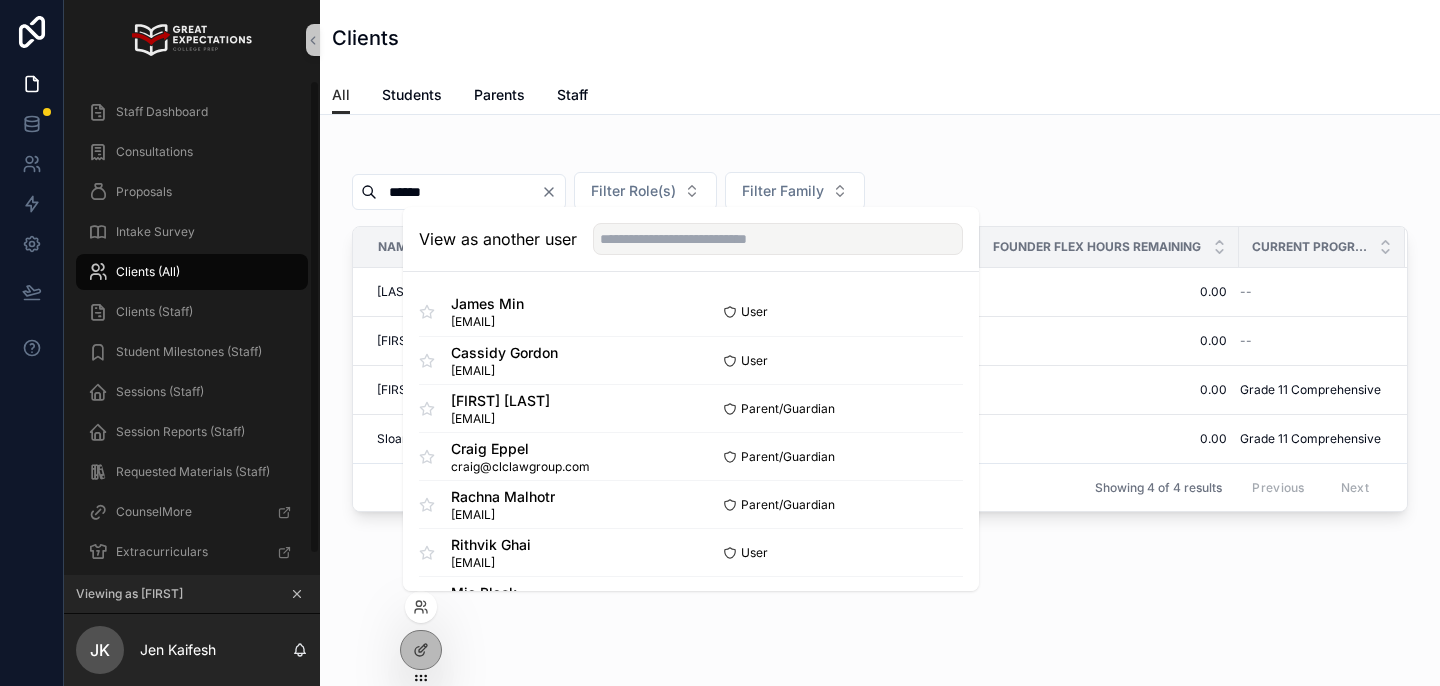 click on "Clients (All)" at bounding box center (192, 272) 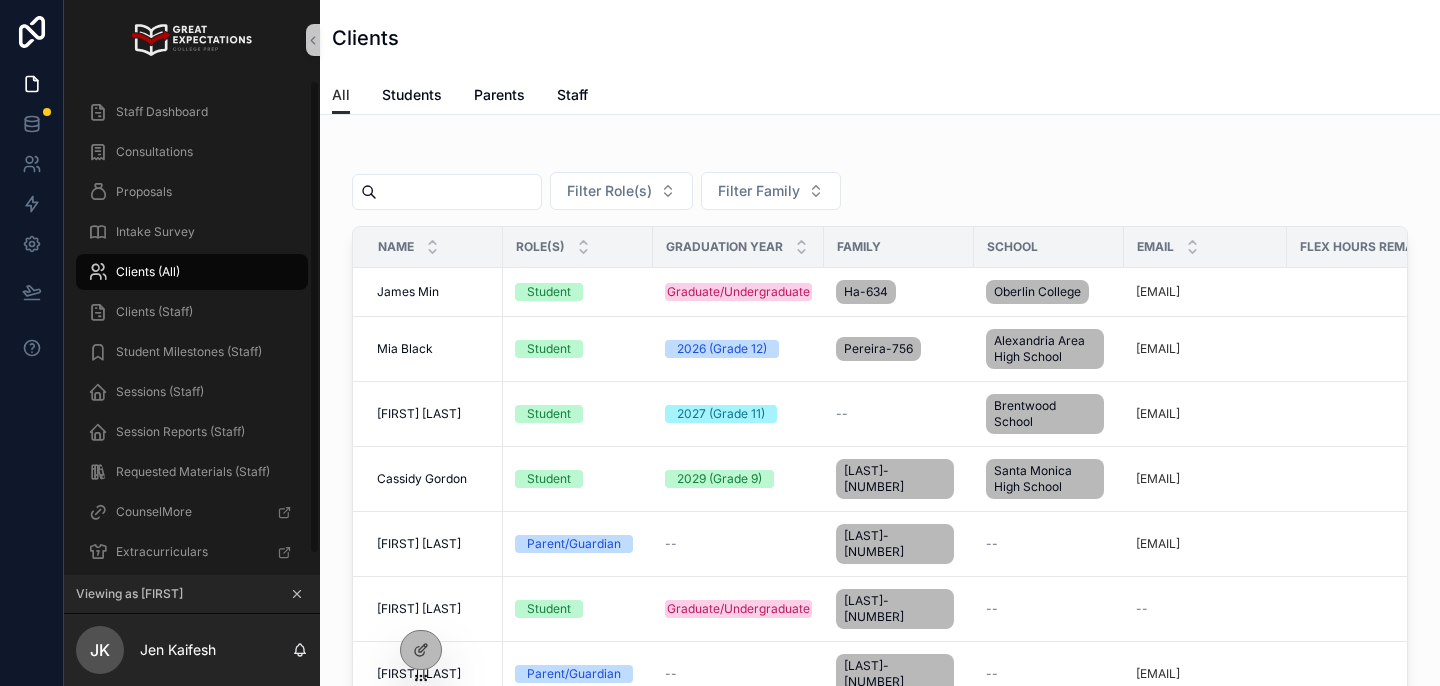scroll, scrollTop: 0, scrollLeft: 0, axis: both 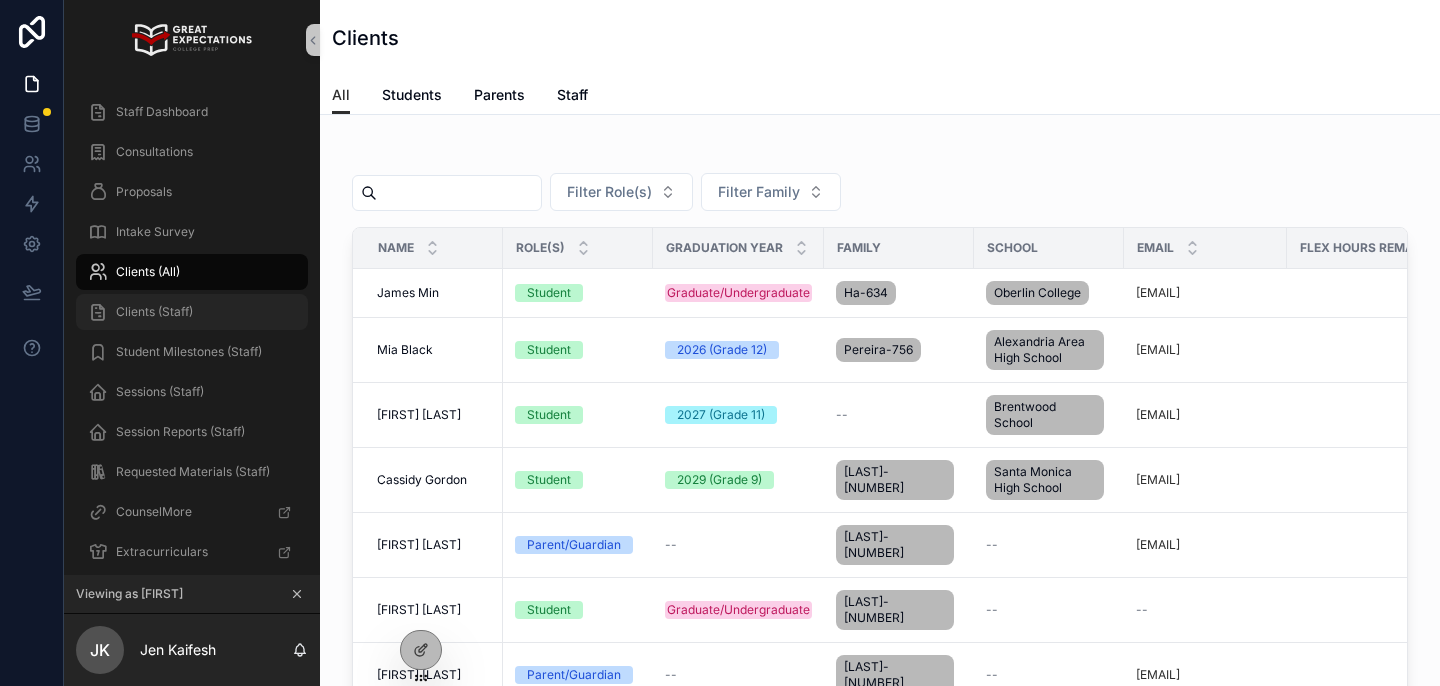 click on "Clients (Staff)" at bounding box center [192, 312] 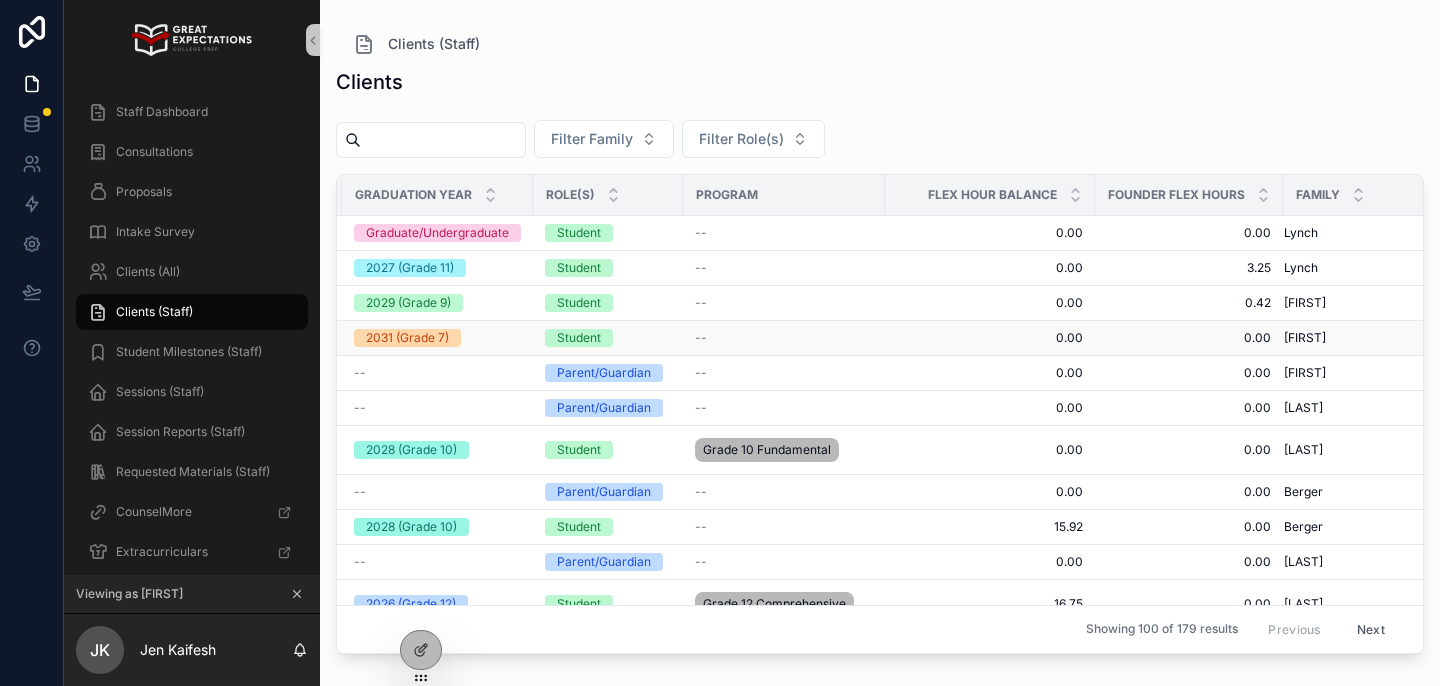 scroll, scrollTop: 0, scrollLeft: 0, axis: both 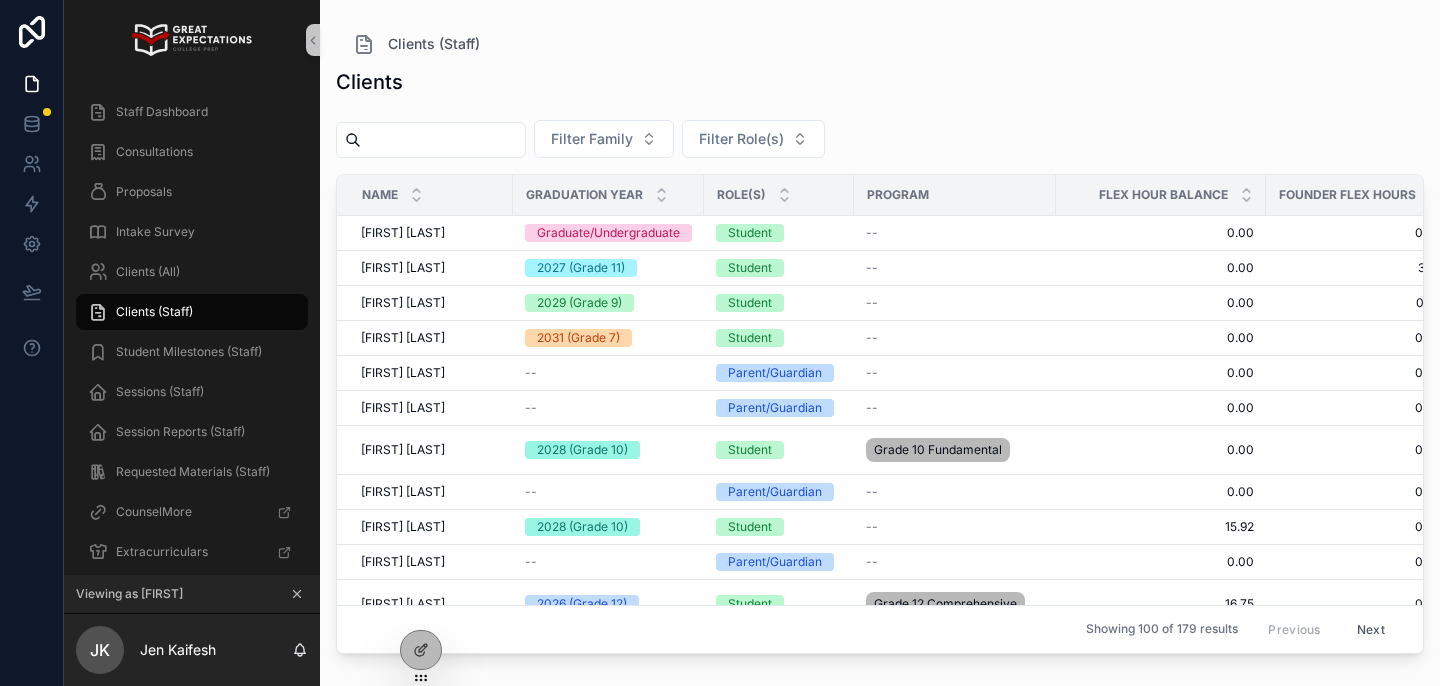 click at bounding box center (443, 140) 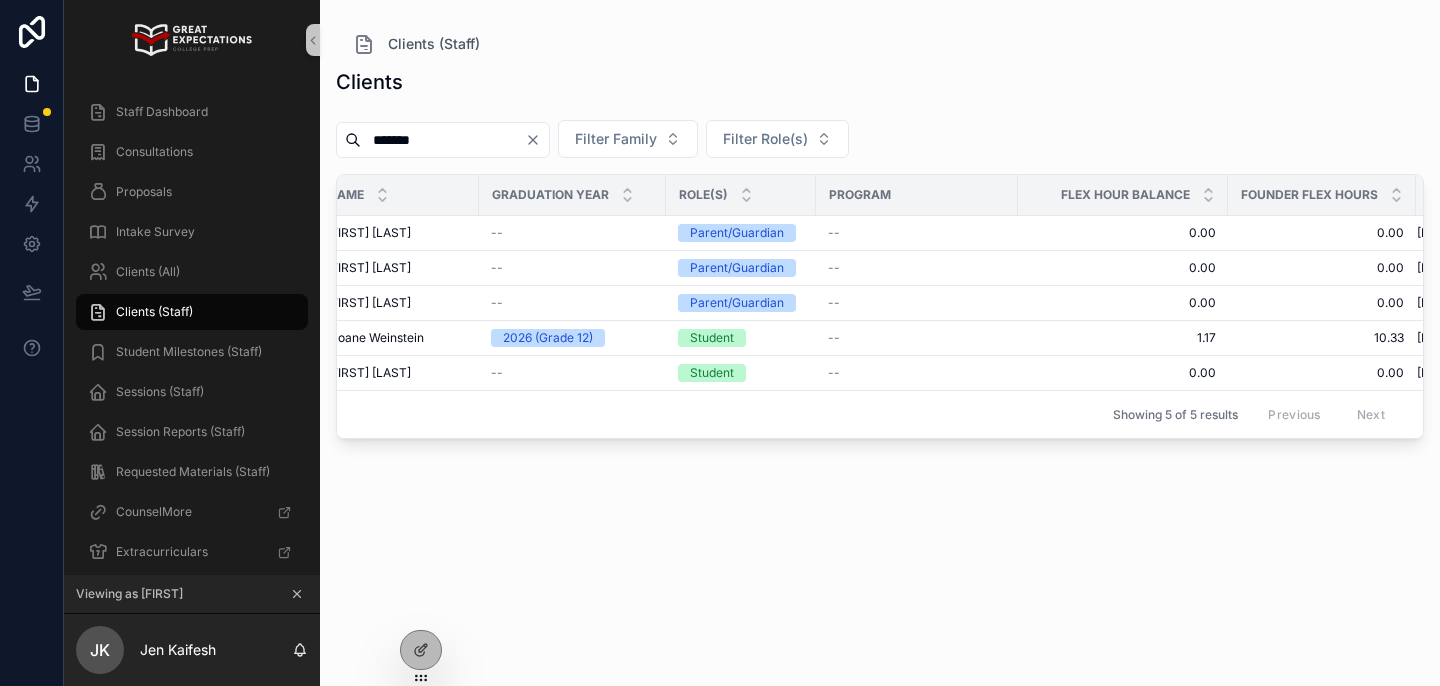 scroll, scrollTop: 0, scrollLeft: 0, axis: both 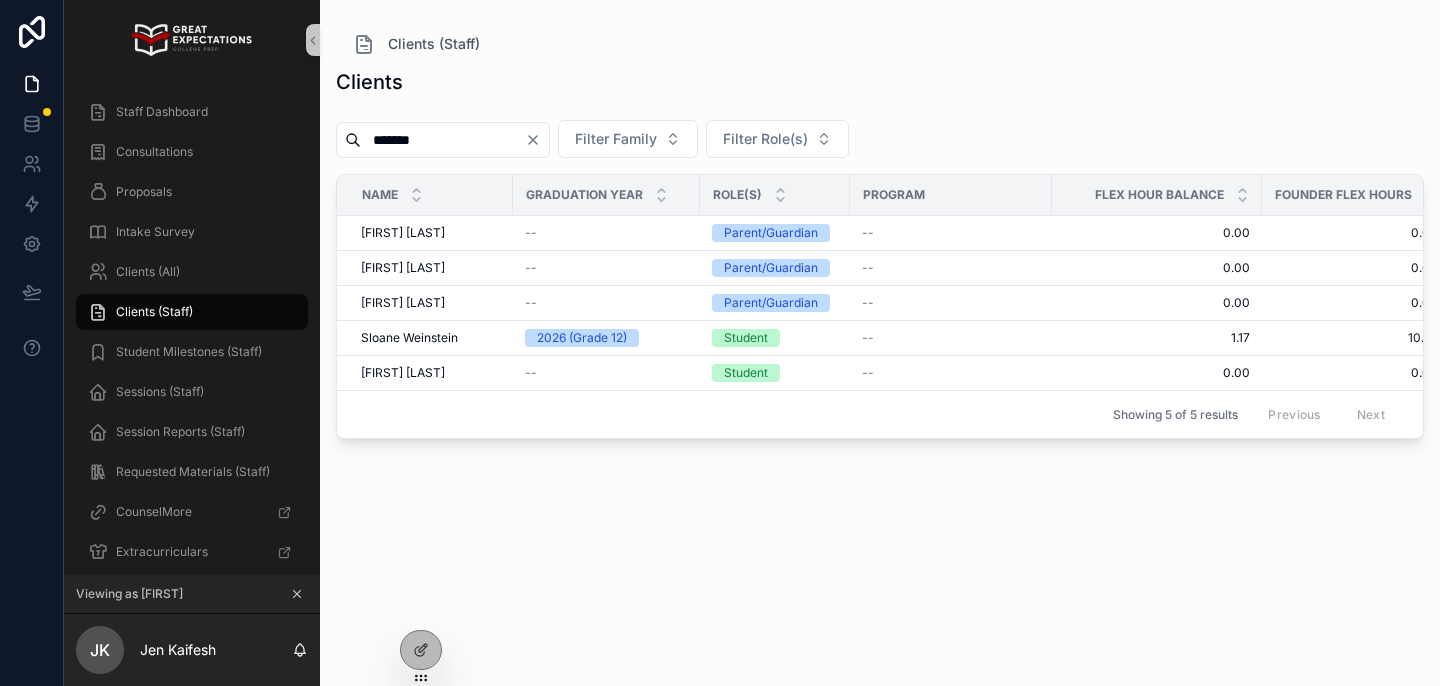 click on "*******" at bounding box center [443, 140] 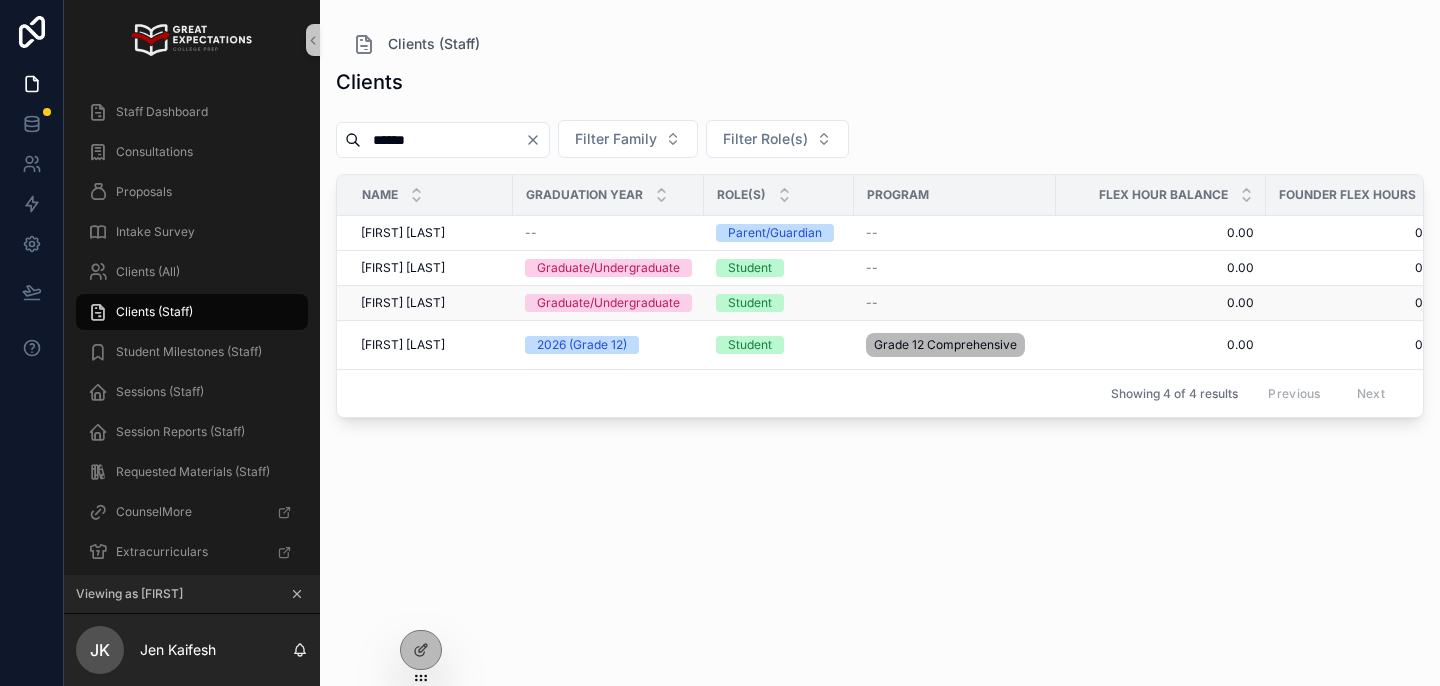 scroll, scrollTop: 0, scrollLeft: 181, axis: horizontal 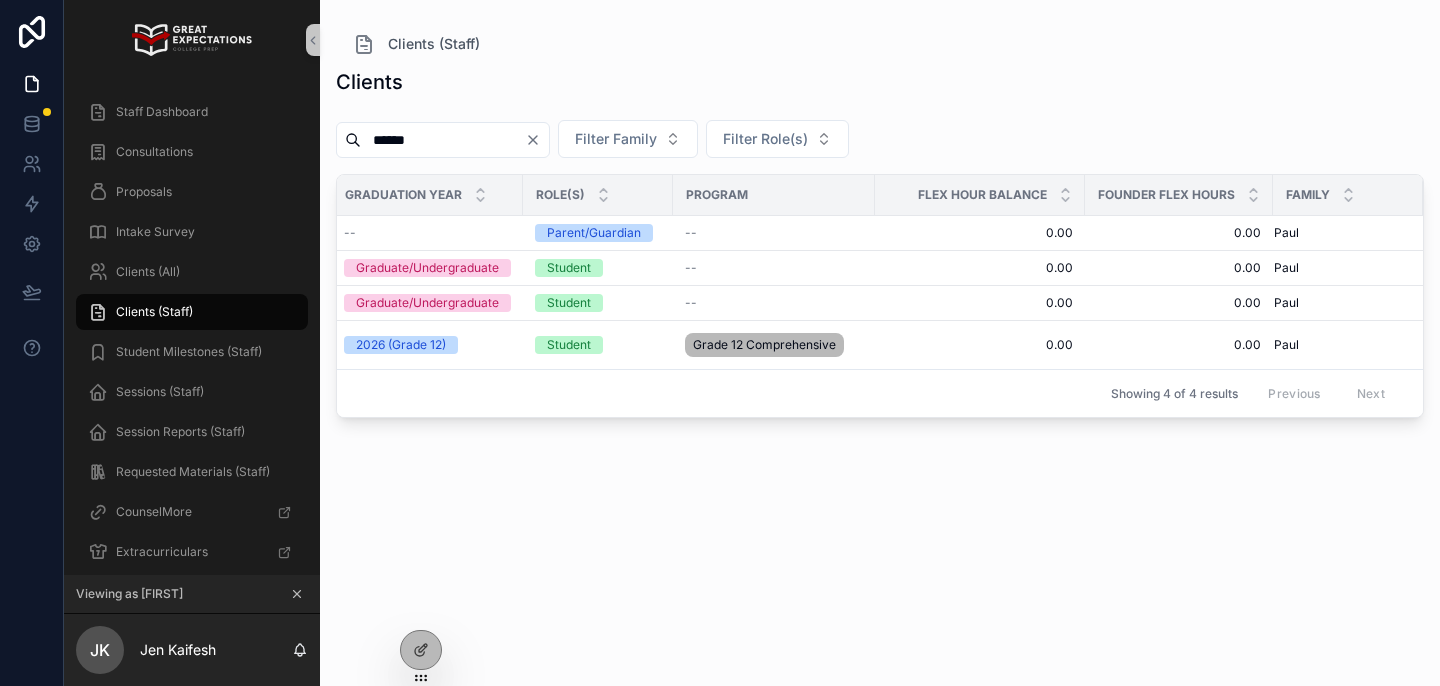 click on "******" at bounding box center (443, 140) 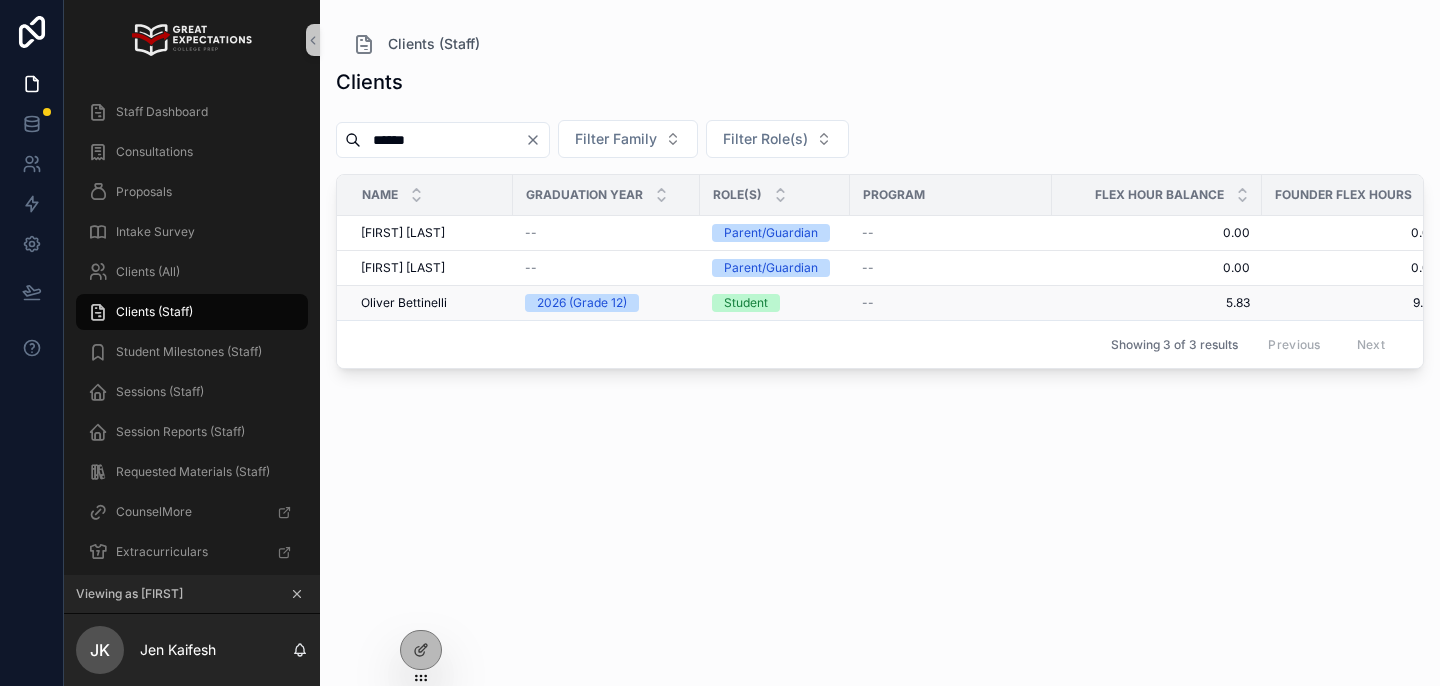 scroll, scrollTop: 0, scrollLeft: 178, axis: horizontal 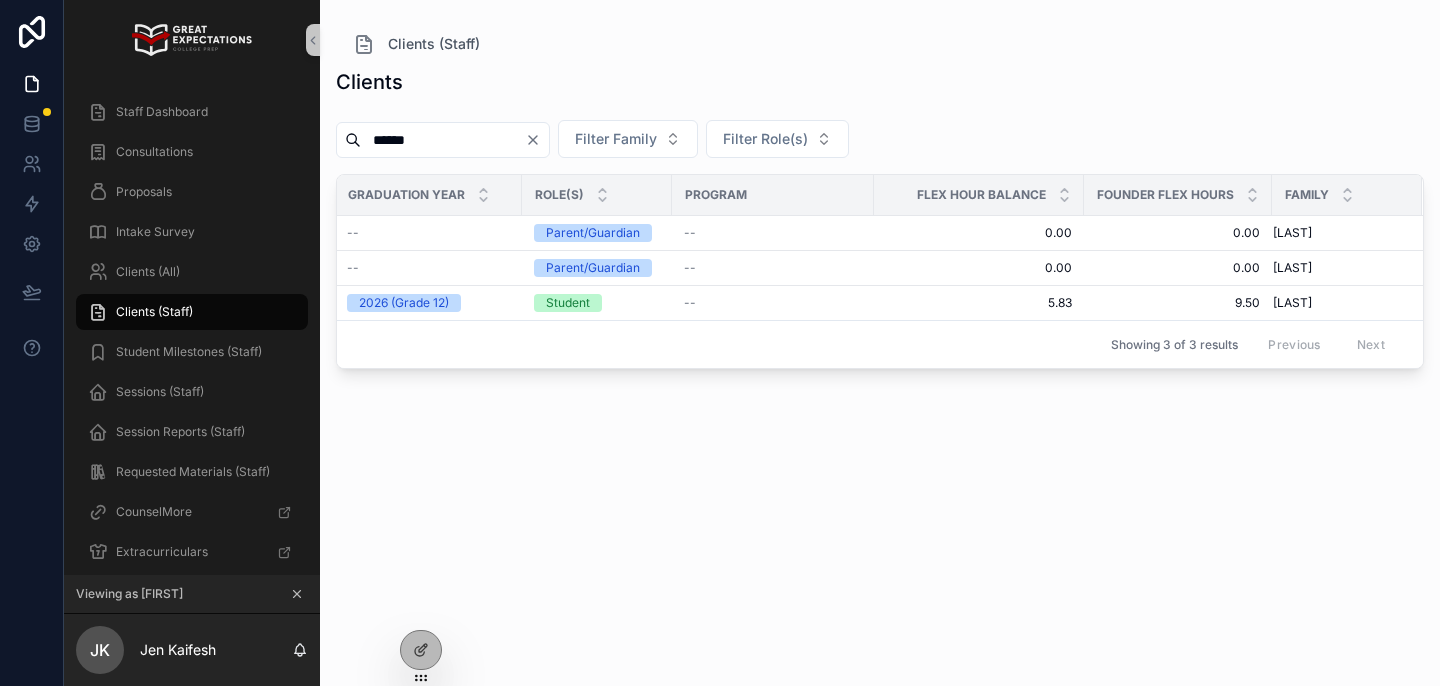 click on "******" at bounding box center [443, 140] 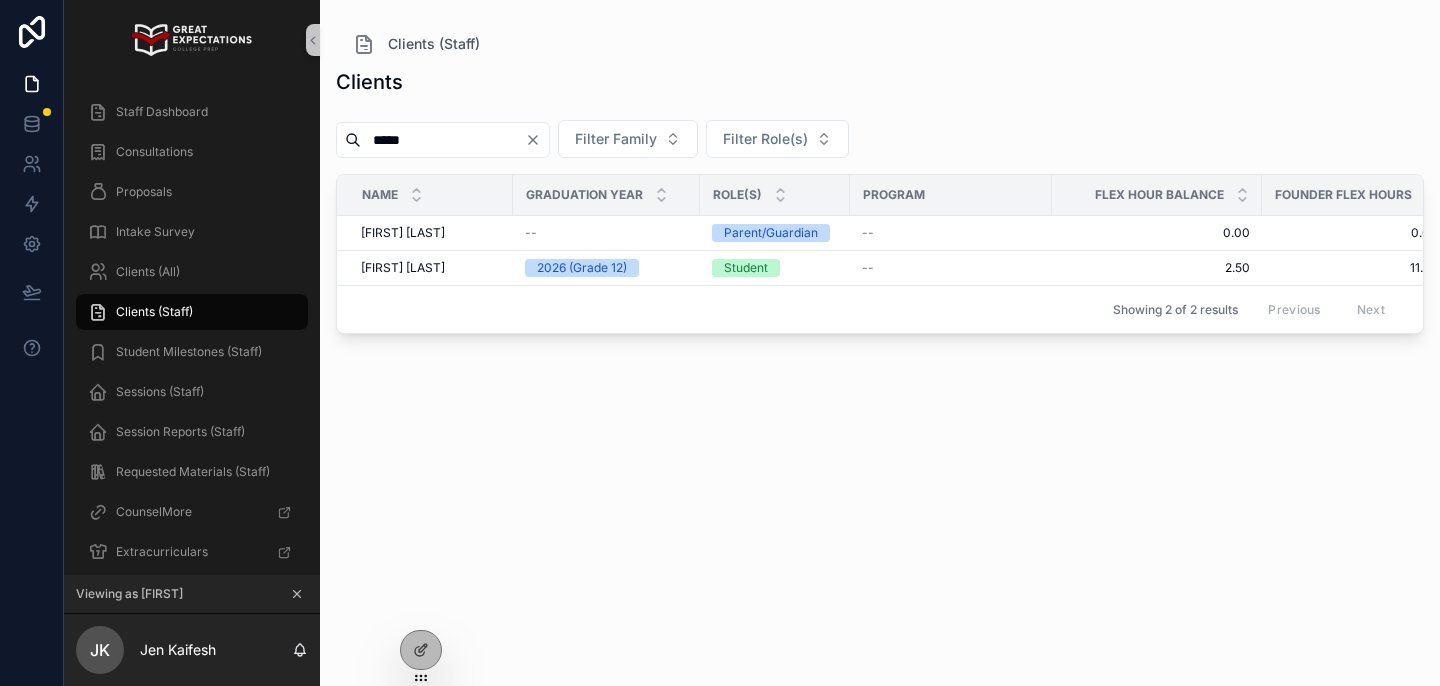 scroll, scrollTop: 0, scrollLeft: 178, axis: horizontal 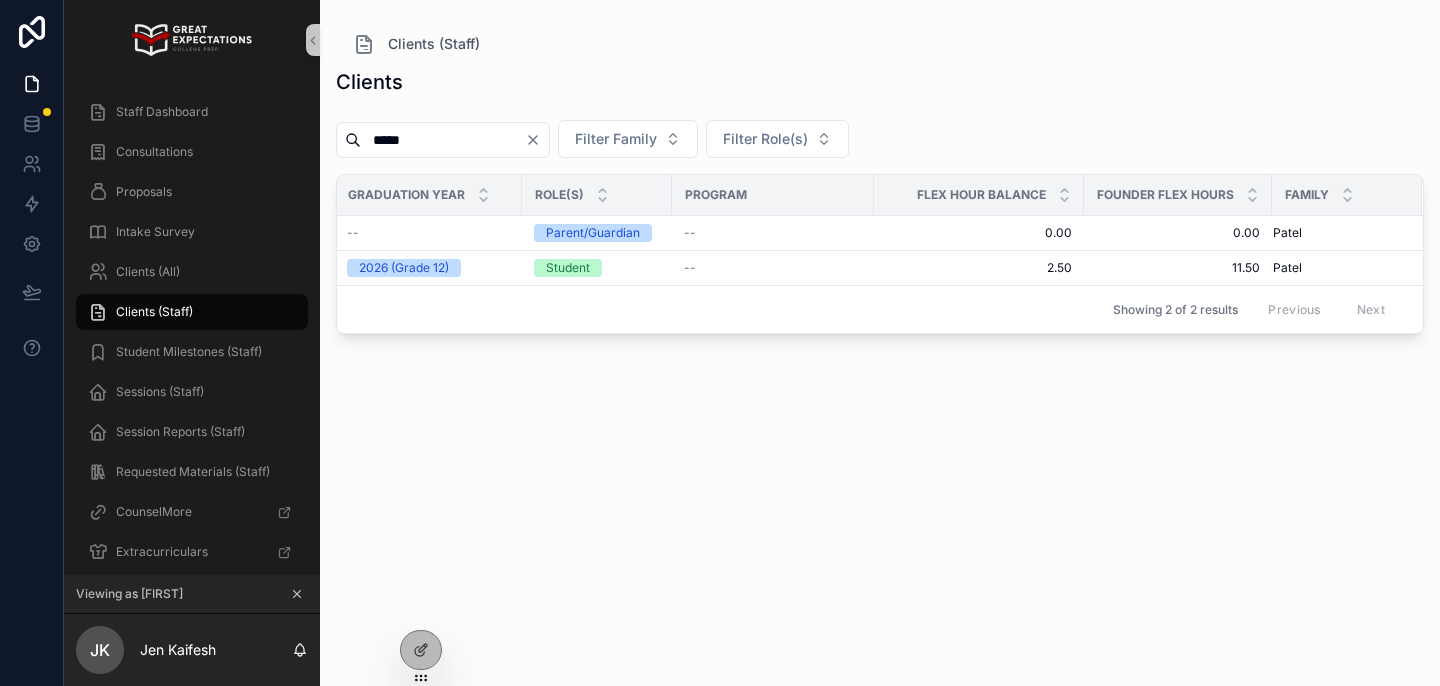 click on "*****" at bounding box center [443, 140] 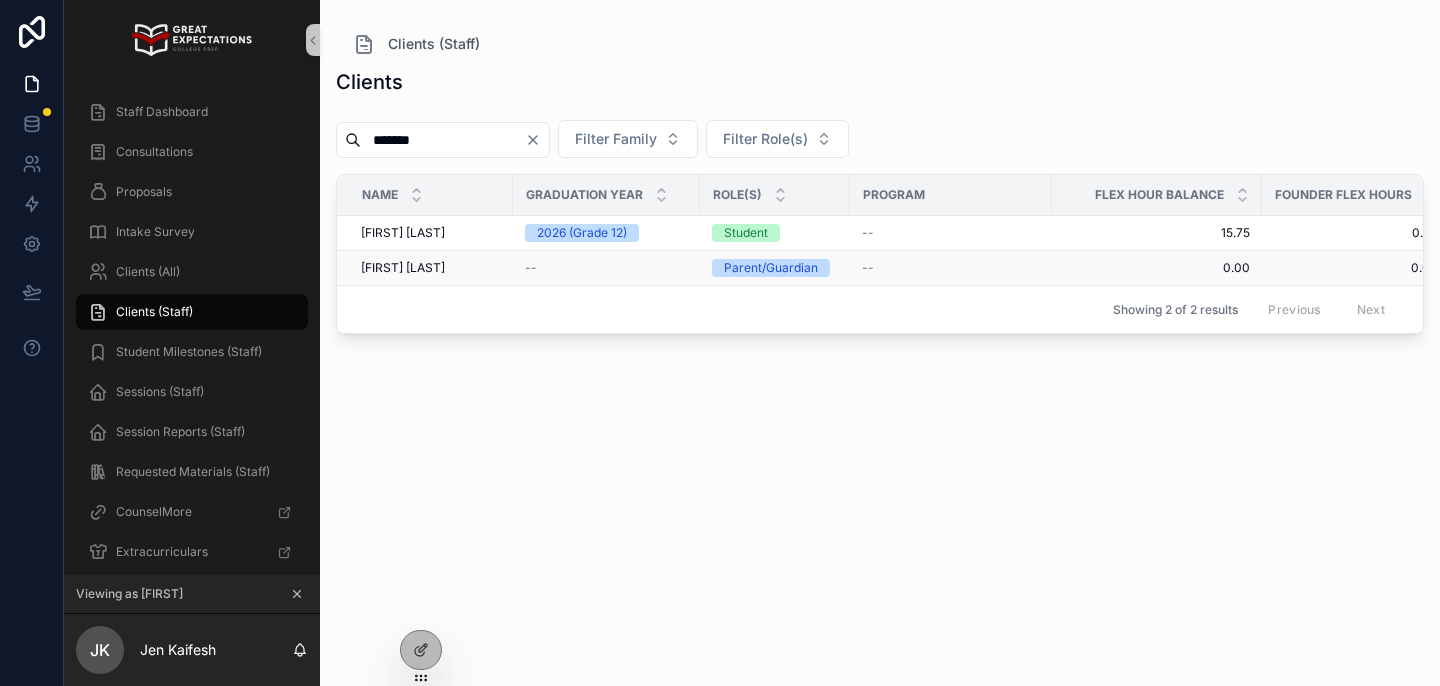 scroll, scrollTop: 0, scrollLeft: 178, axis: horizontal 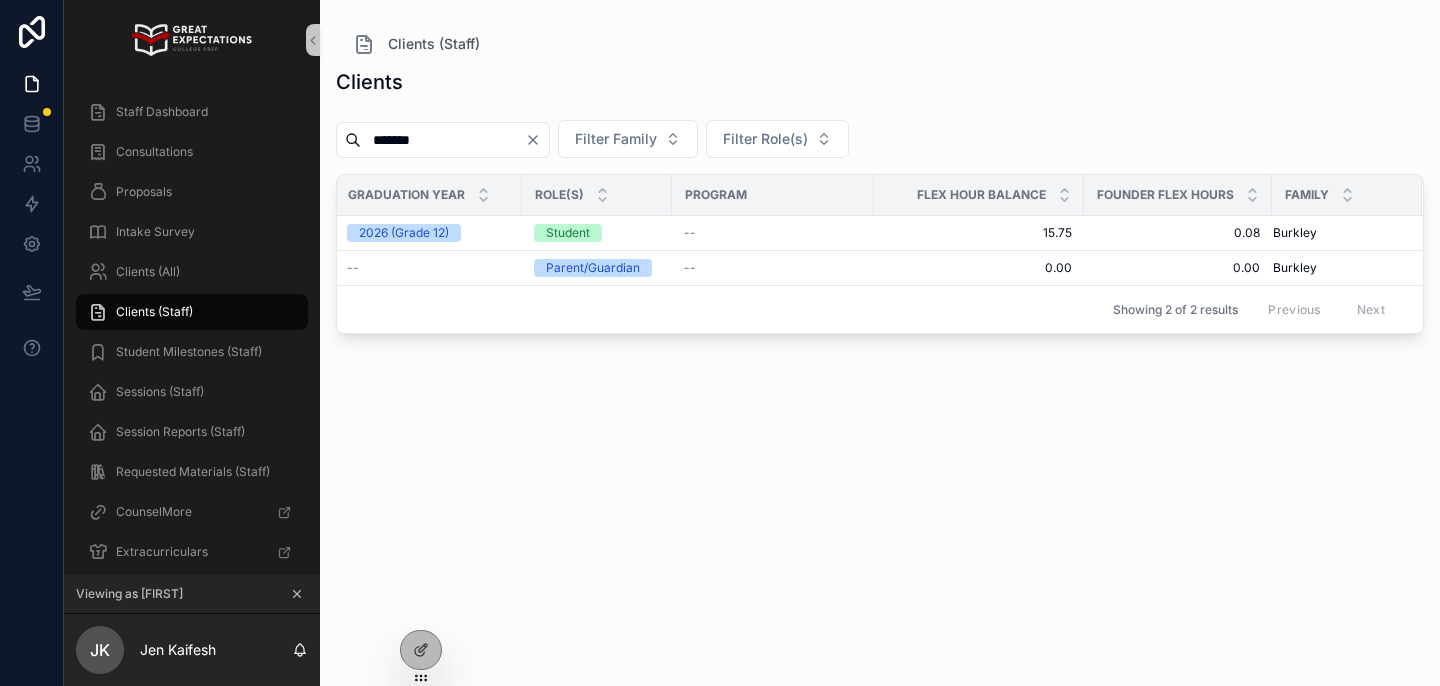 click on "*******" at bounding box center [443, 140] 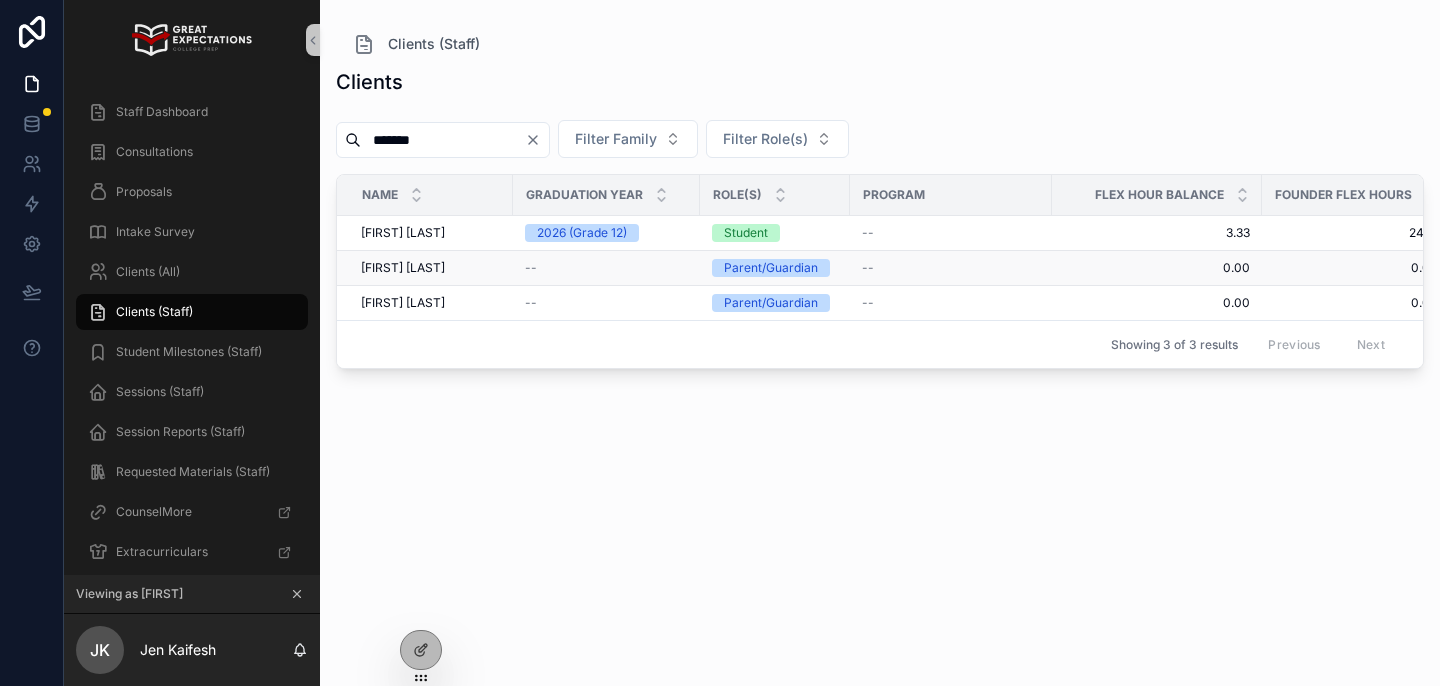 scroll, scrollTop: 0, scrollLeft: 178, axis: horizontal 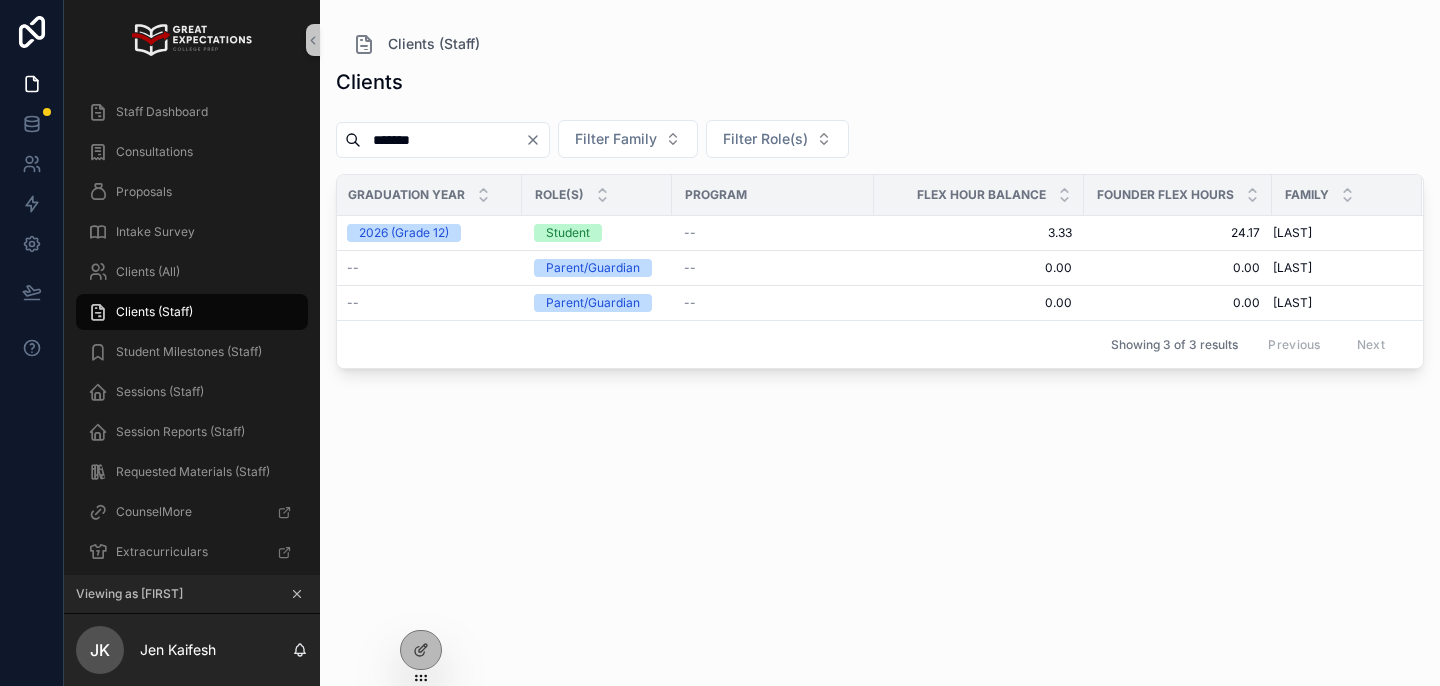 click on "*******" at bounding box center (443, 140) 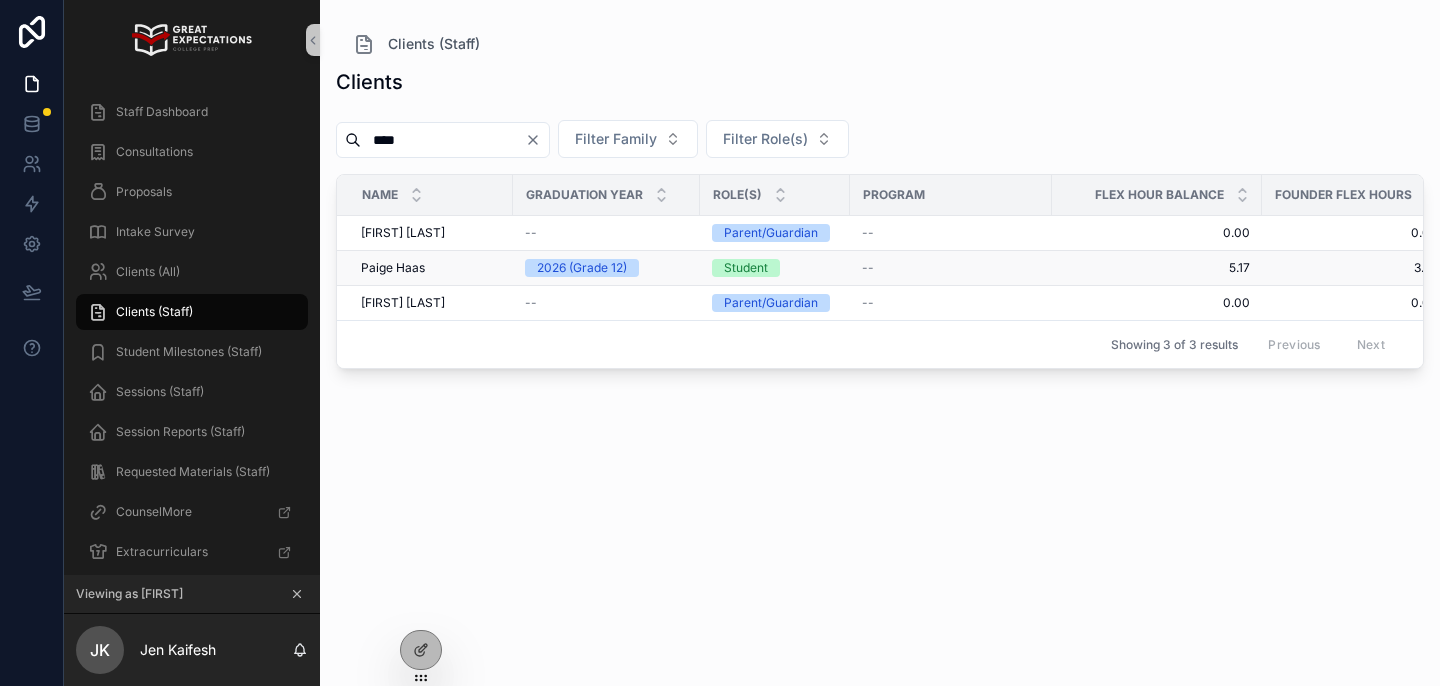 scroll, scrollTop: 0, scrollLeft: 178, axis: horizontal 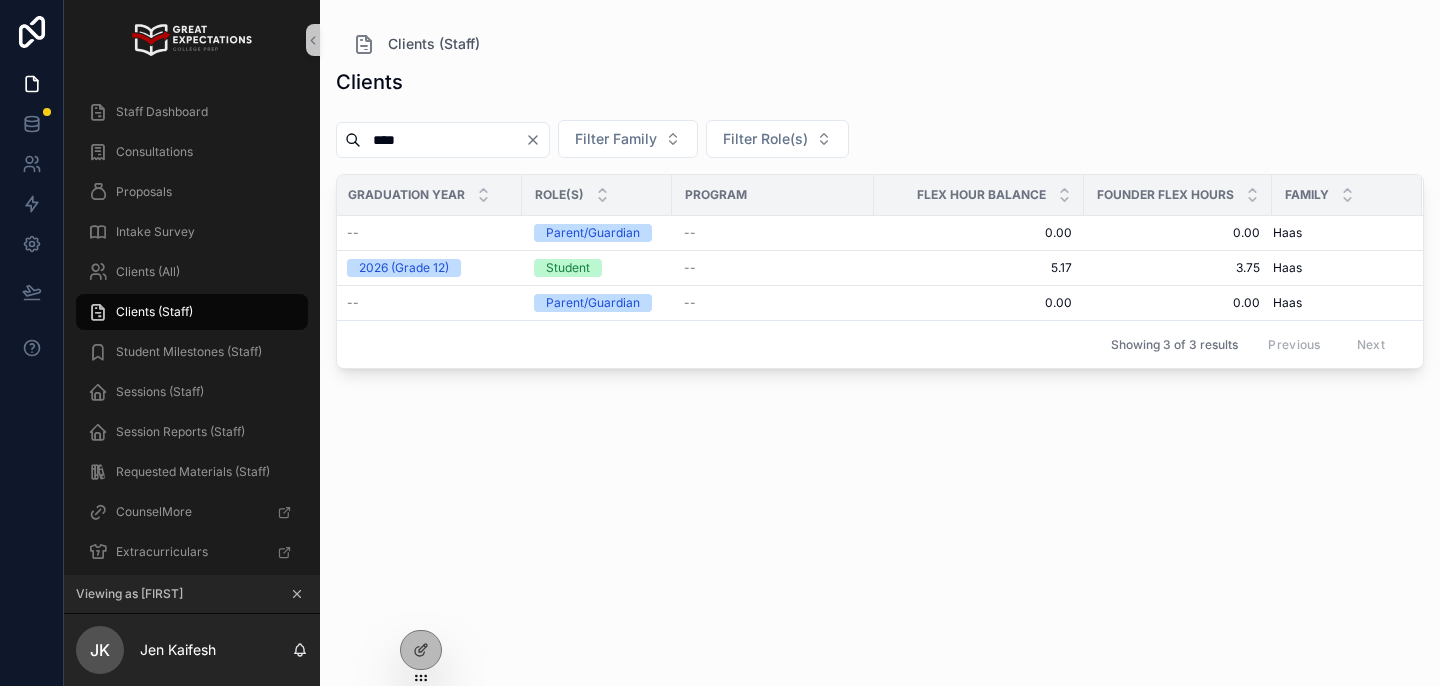 click on "****" at bounding box center [443, 140] 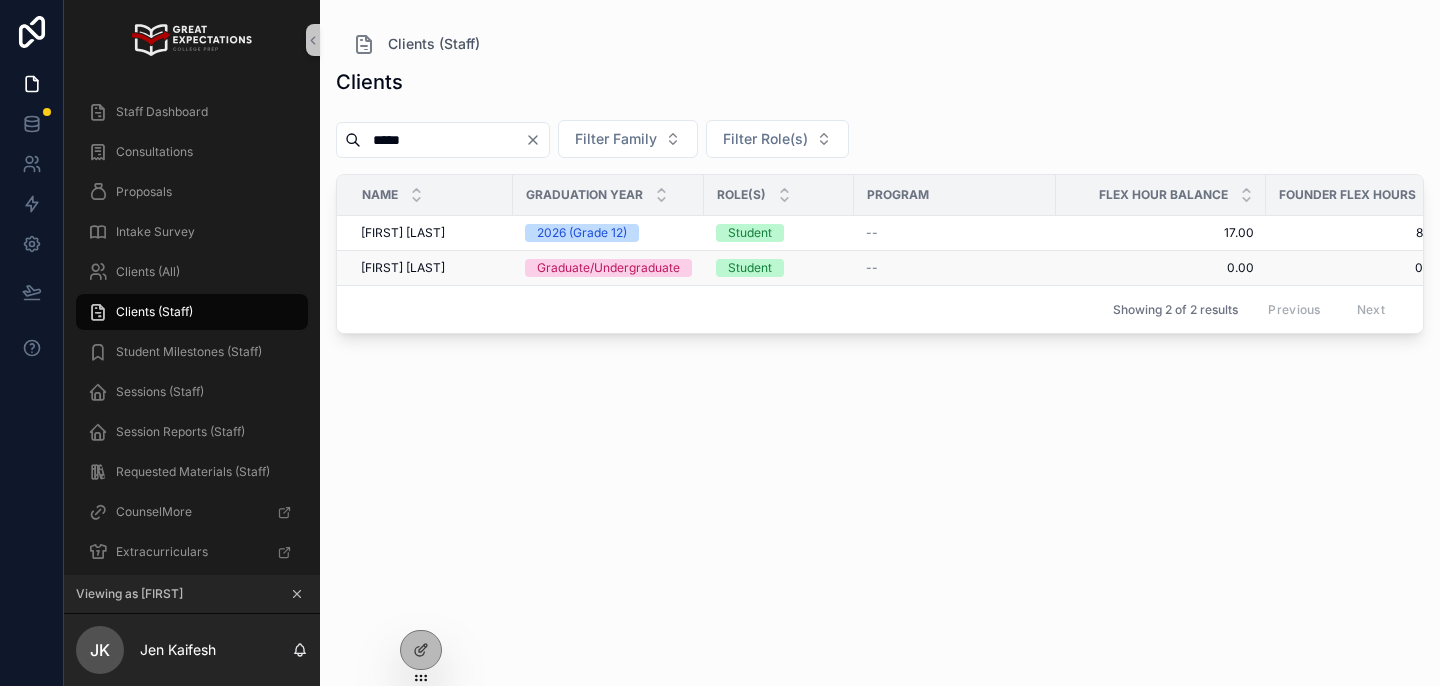 scroll, scrollTop: 0, scrollLeft: 181, axis: horizontal 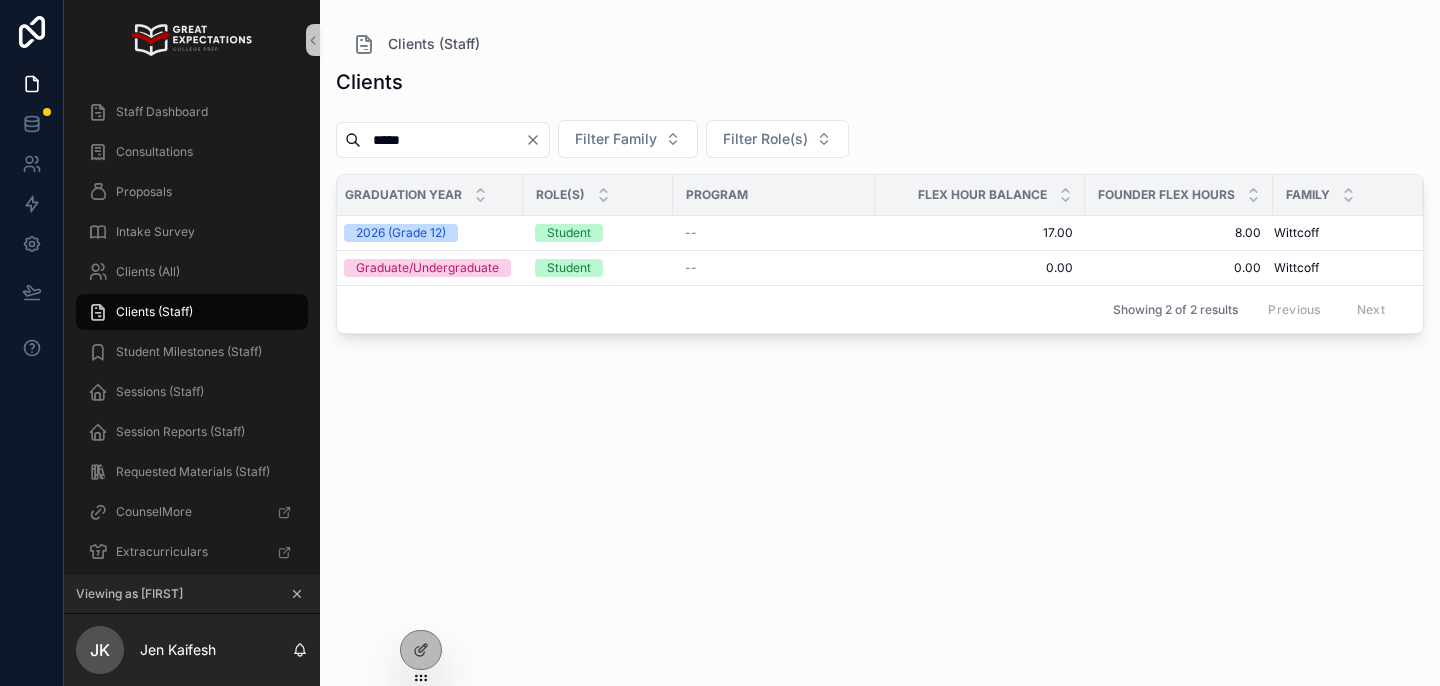 click on "*****" at bounding box center (443, 140) 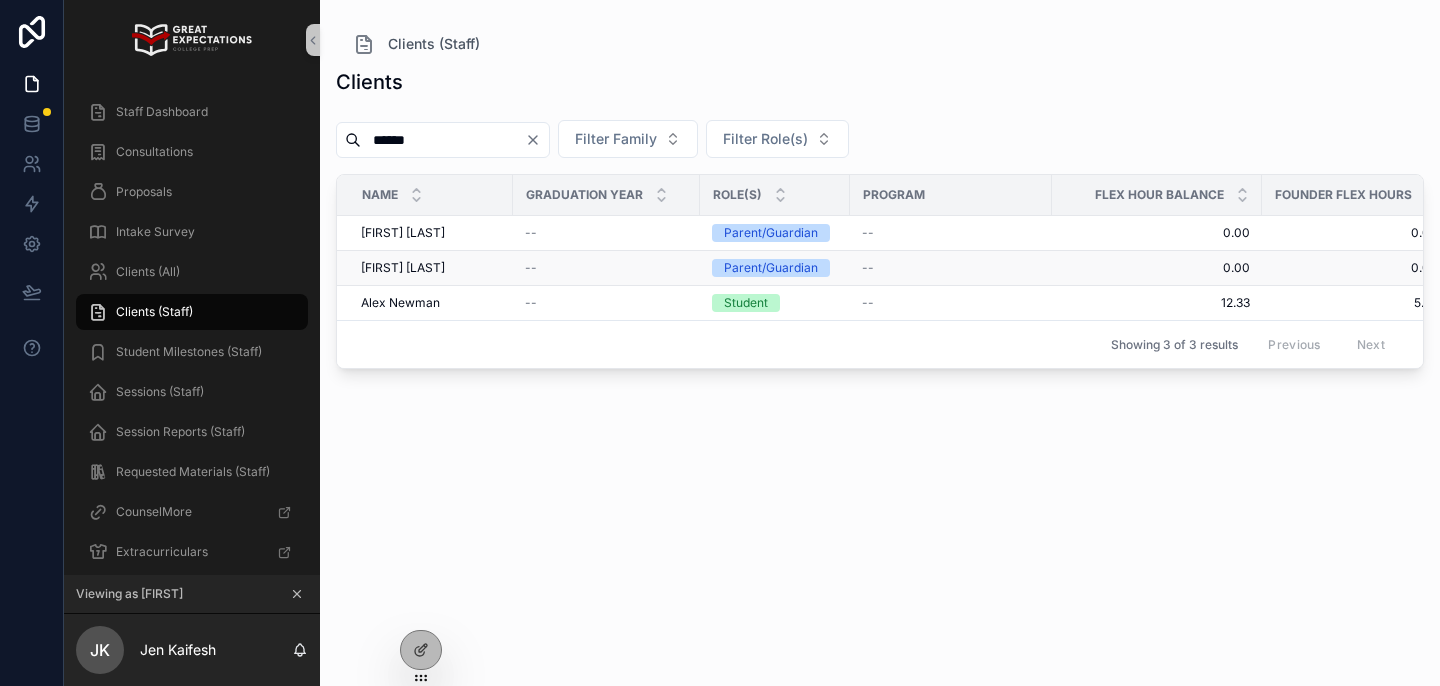 scroll, scrollTop: 0, scrollLeft: 178, axis: horizontal 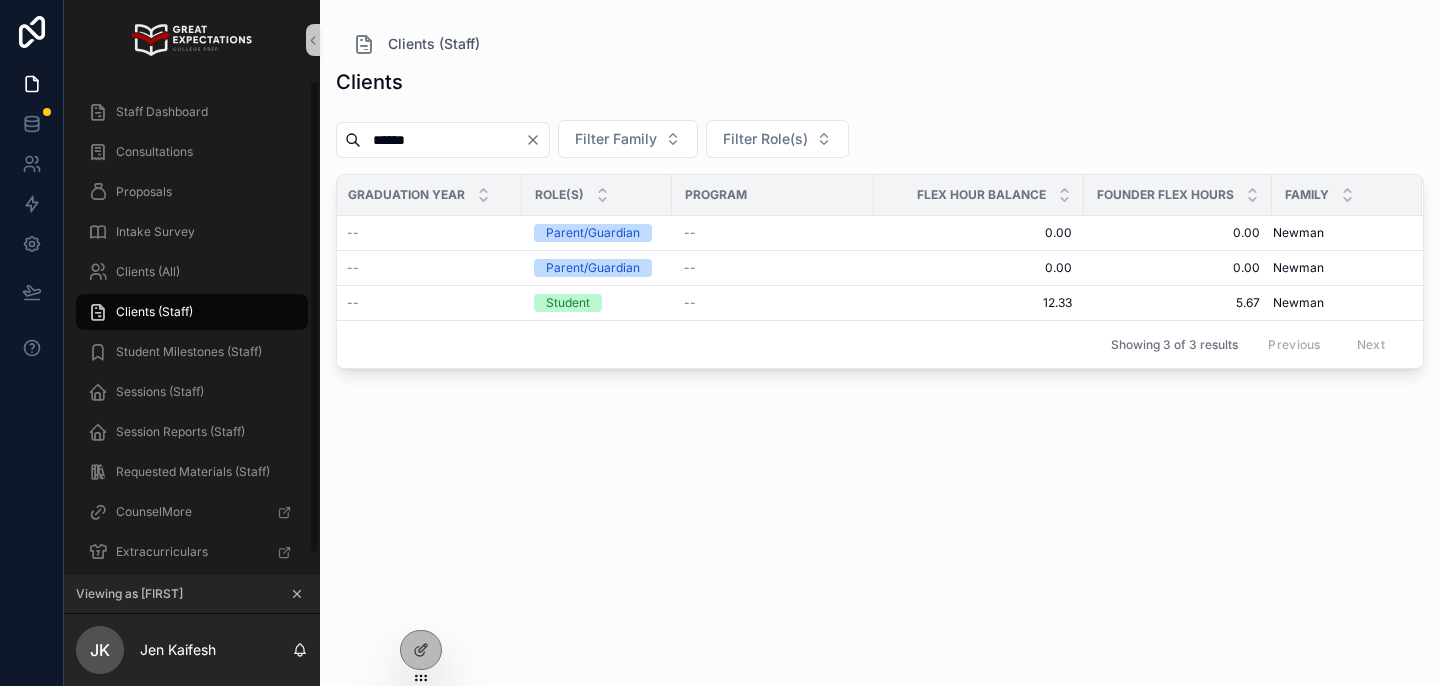 click on "******" at bounding box center [443, 140] 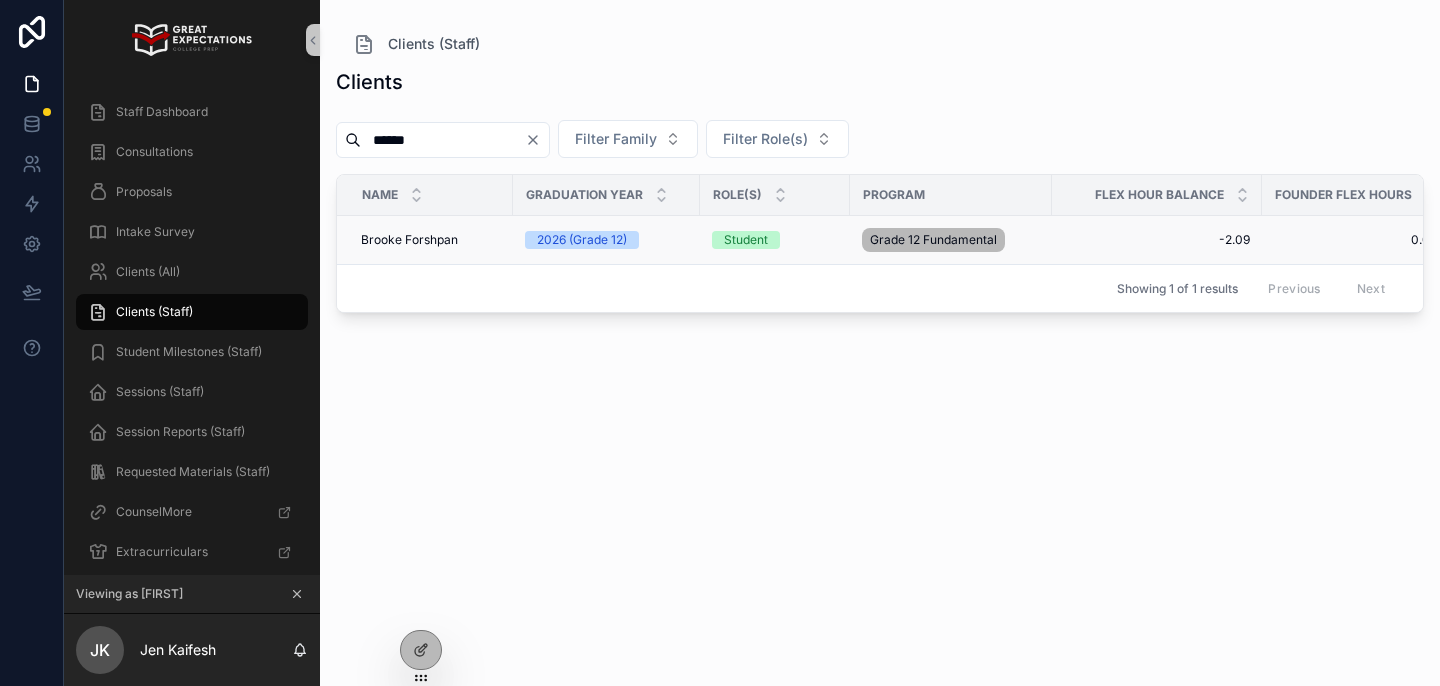 scroll, scrollTop: 0, scrollLeft: 178, axis: horizontal 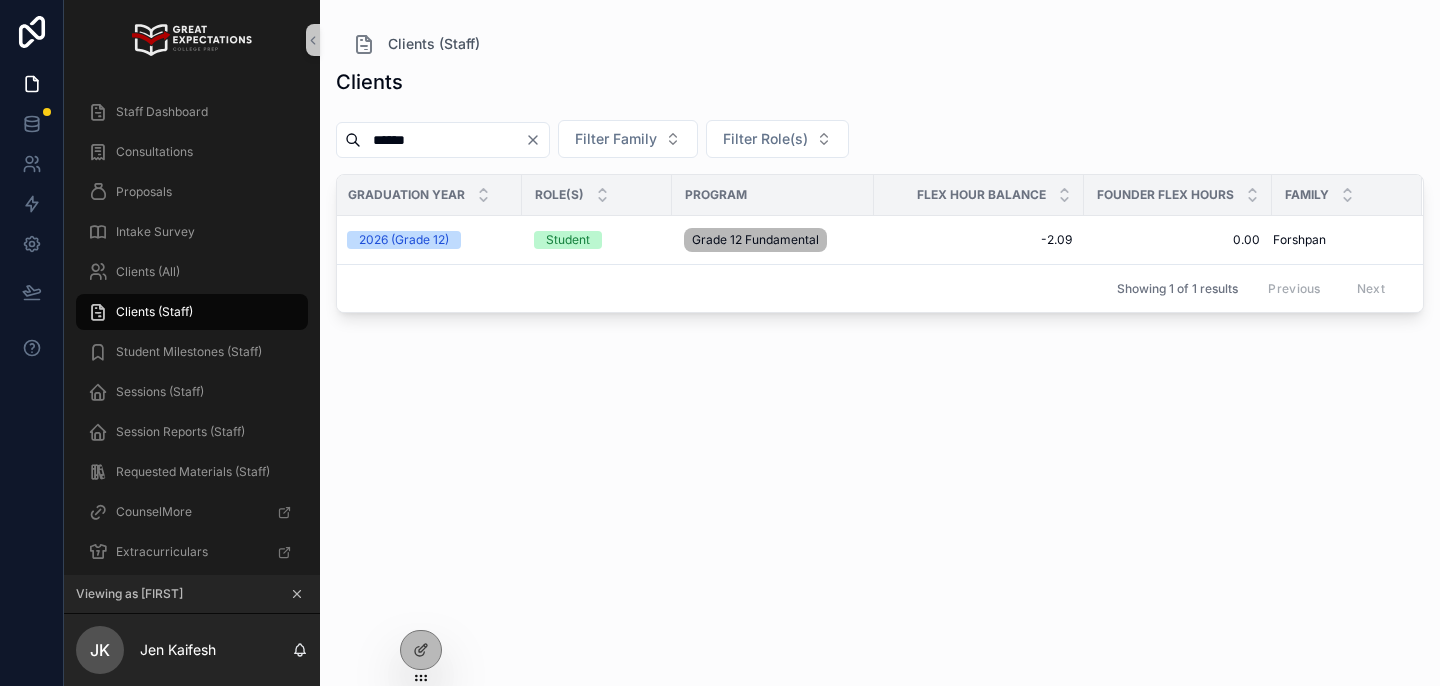 click on "******" at bounding box center [443, 140] 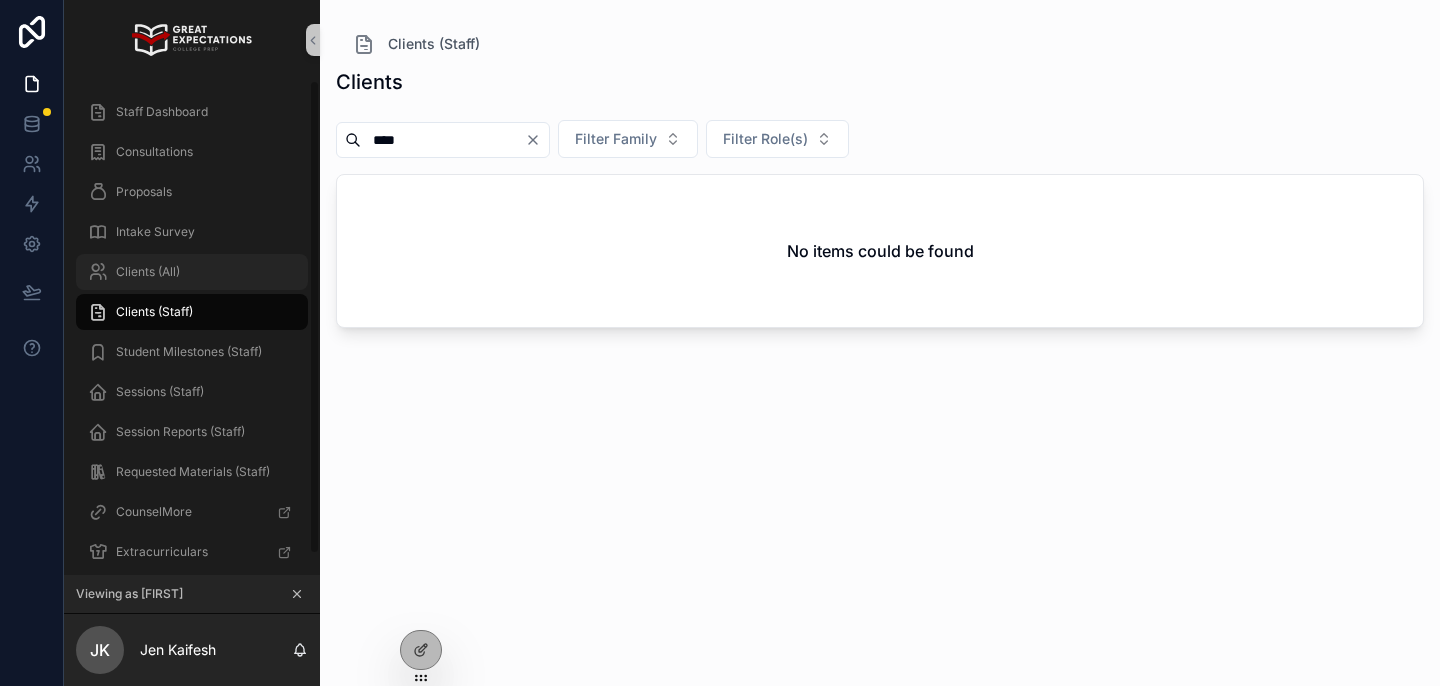 type on "****" 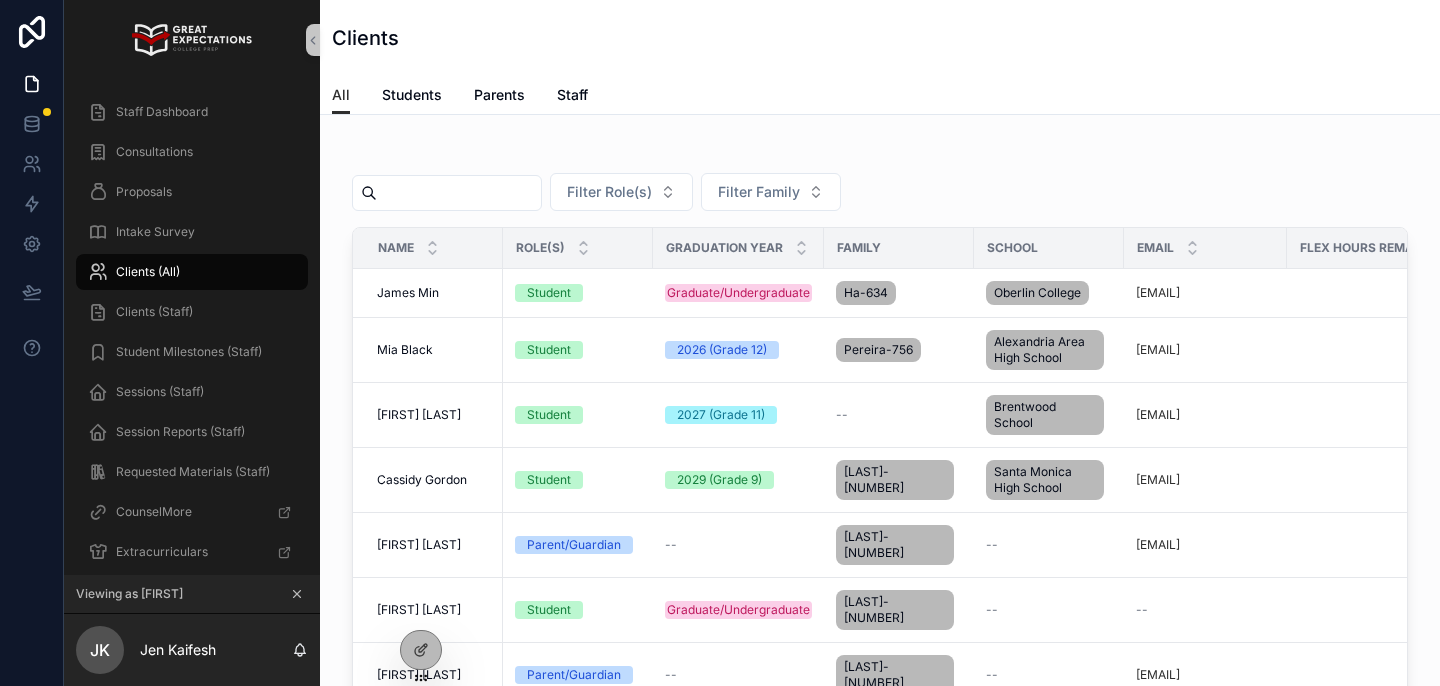click at bounding box center (459, 193) 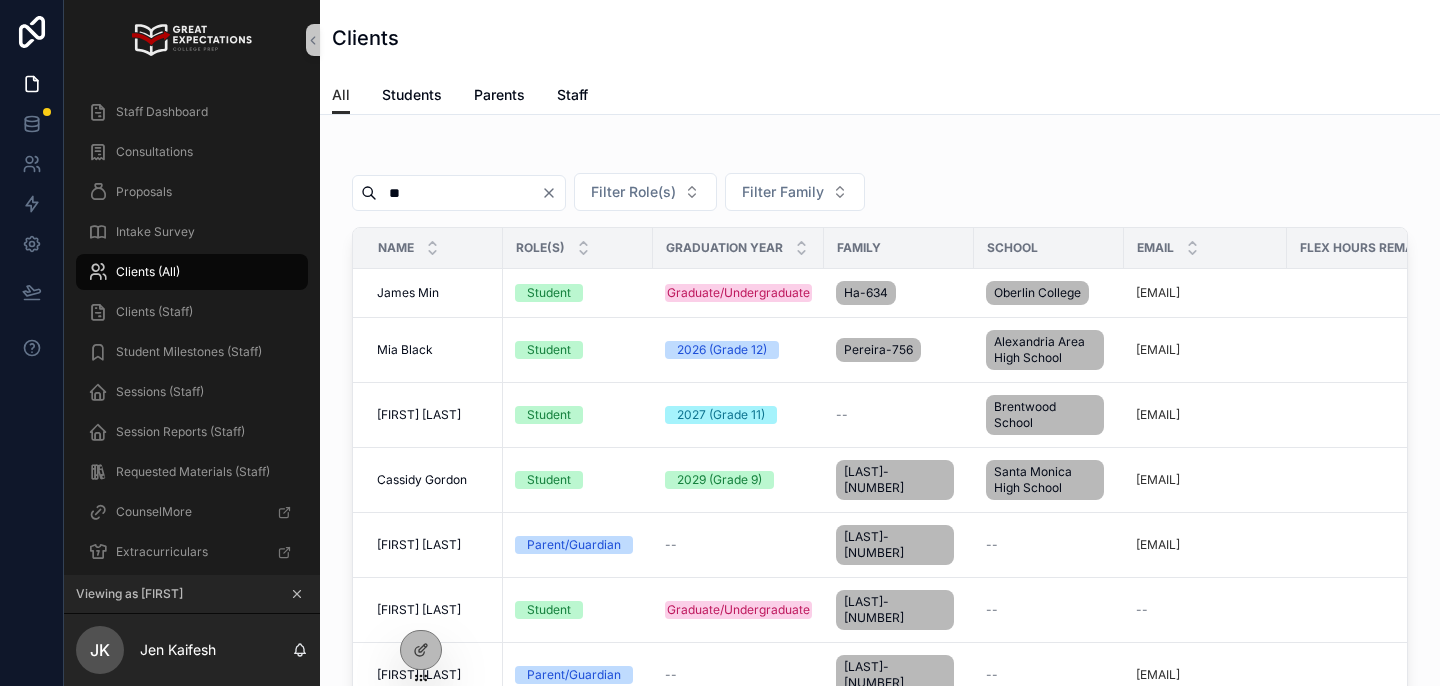 type on "*" 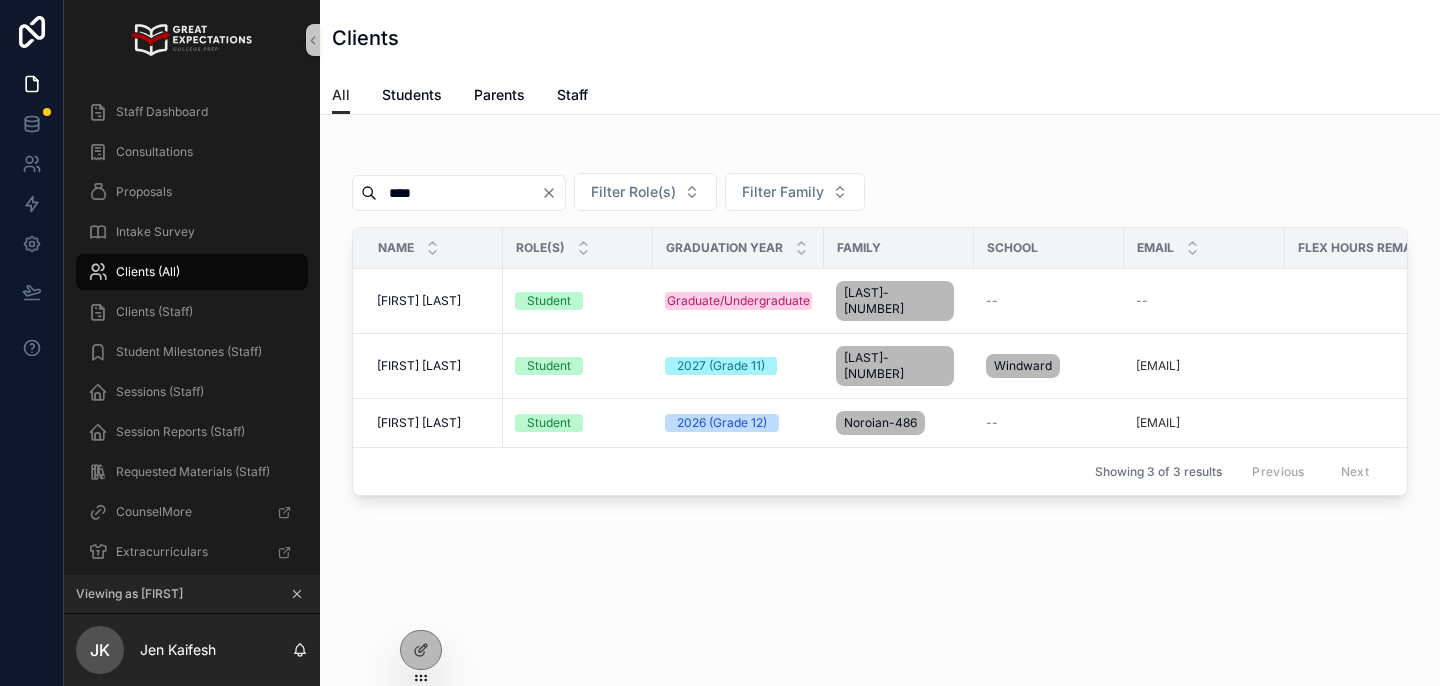 type on "****" 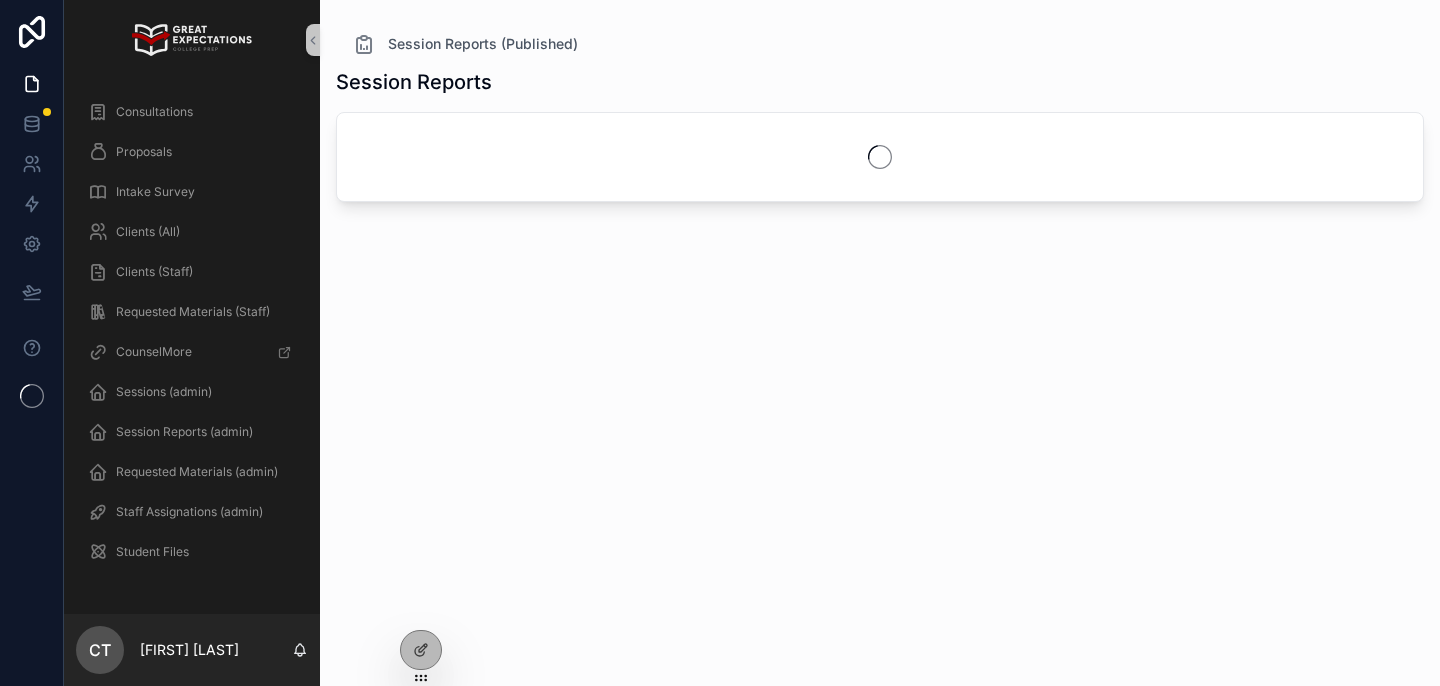 scroll, scrollTop: 0, scrollLeft: 0, axis: both 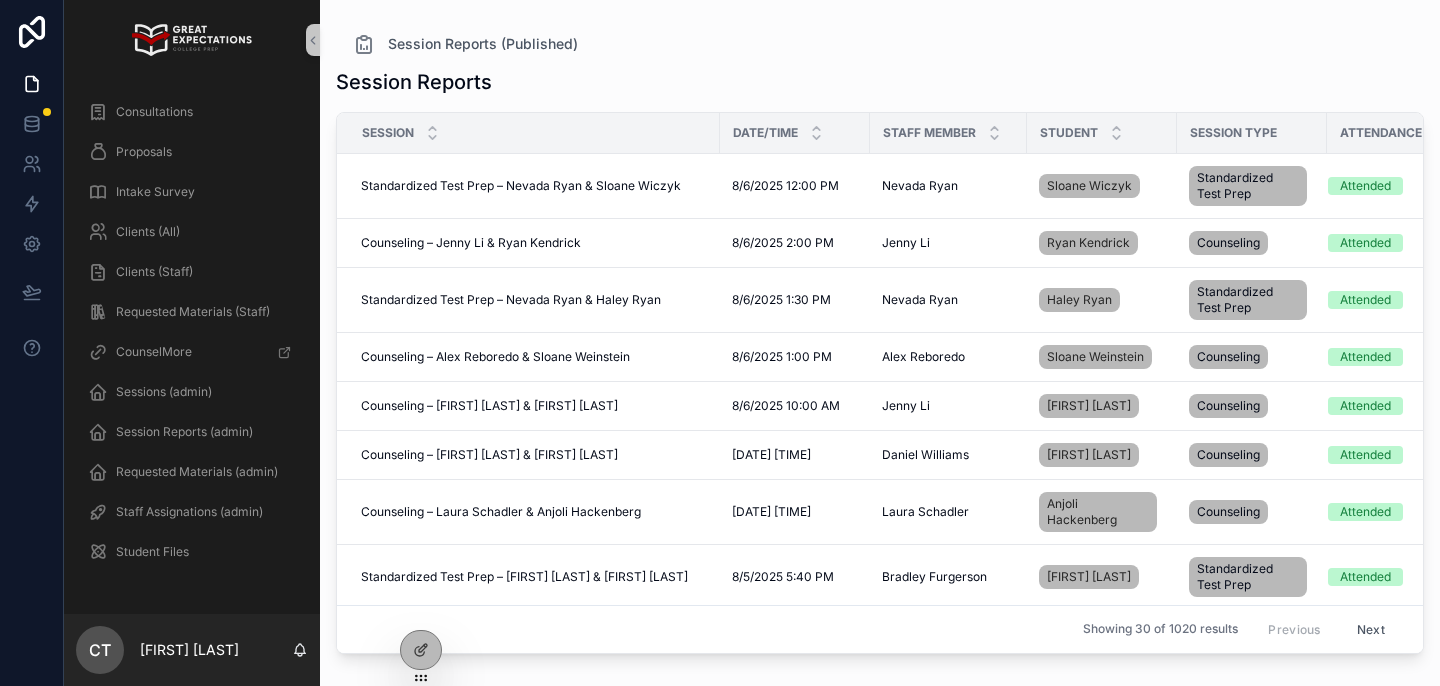 click on "Clients (All)" at bounding box center [148, 232] 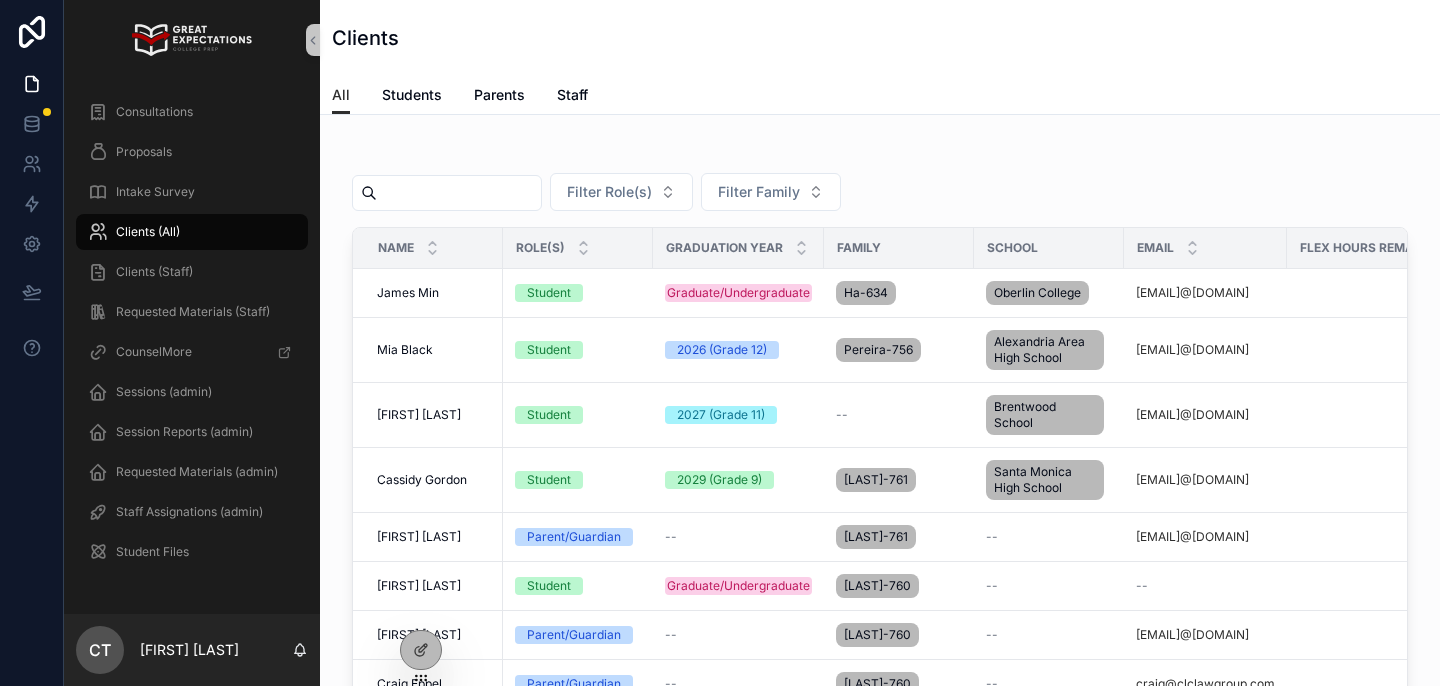 click at bounding box center (459, 193) 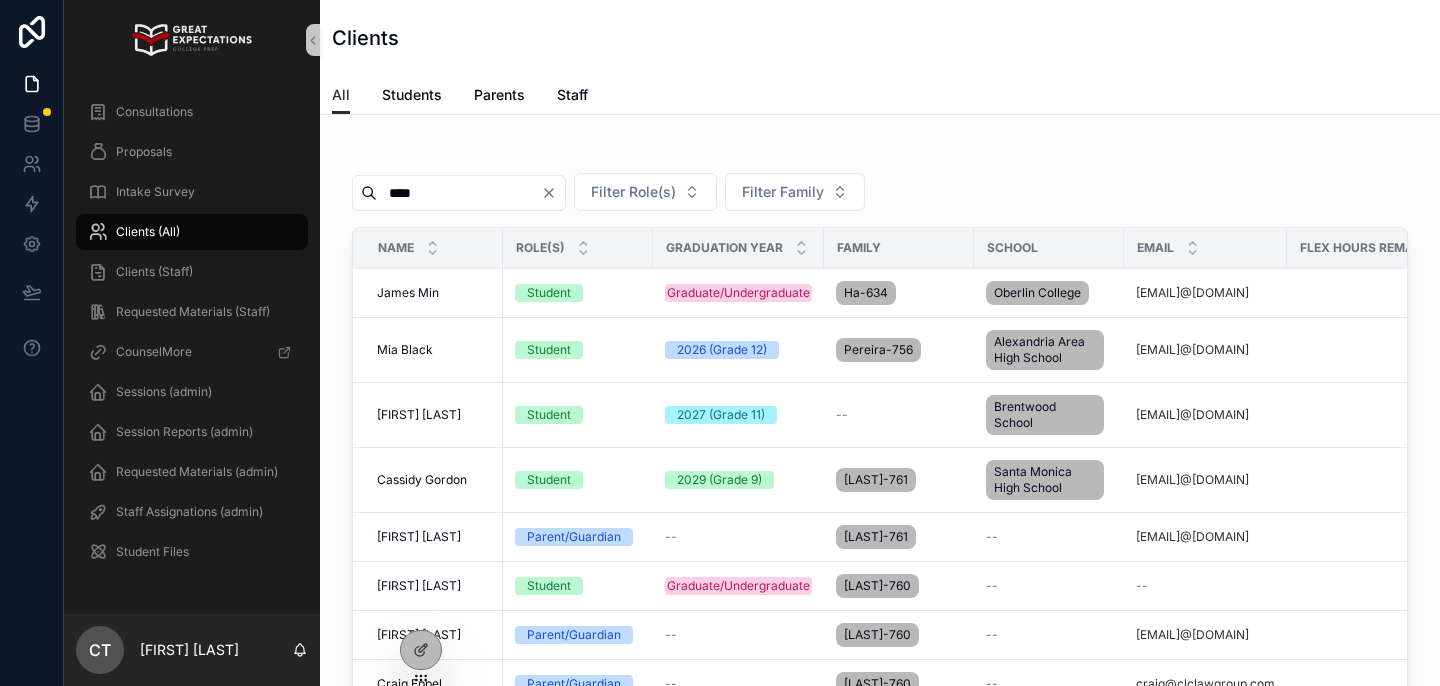 type on "*****" 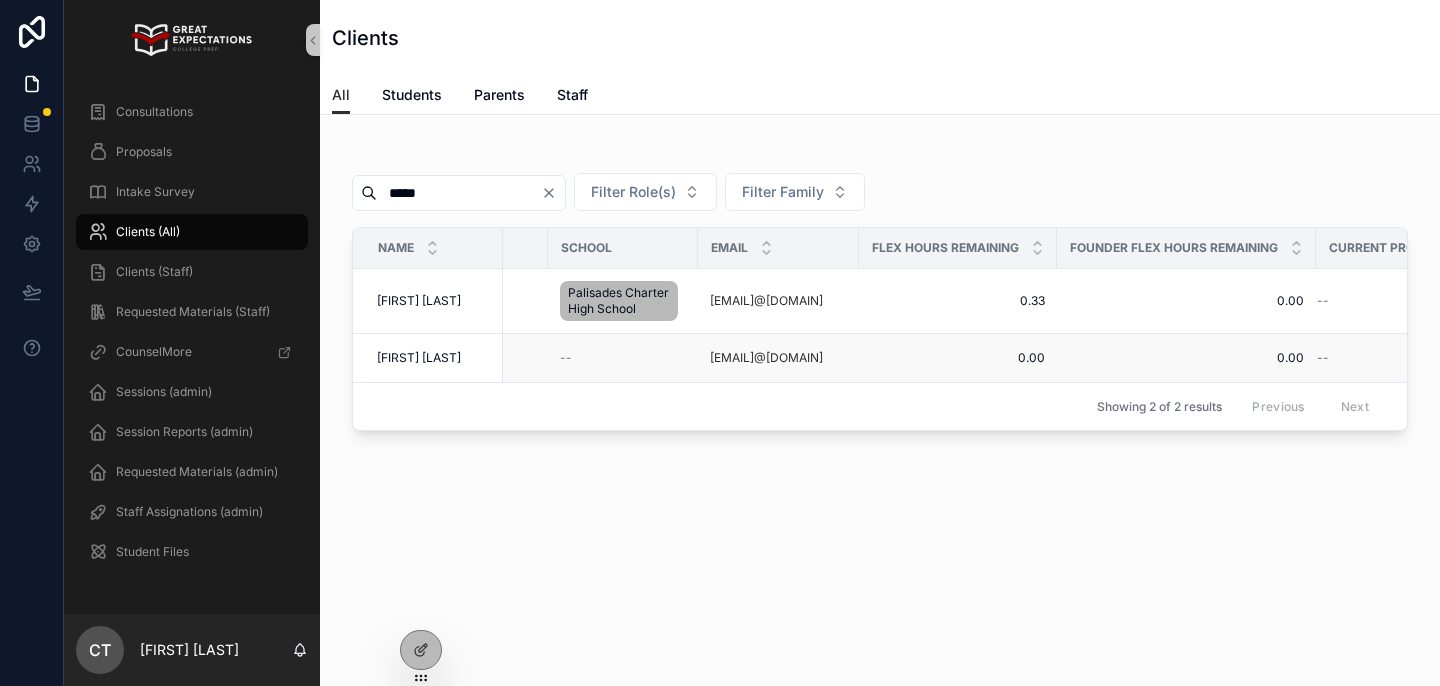 scroll, scrollTop: 0, scrollLeft: 495, axis: horizontal 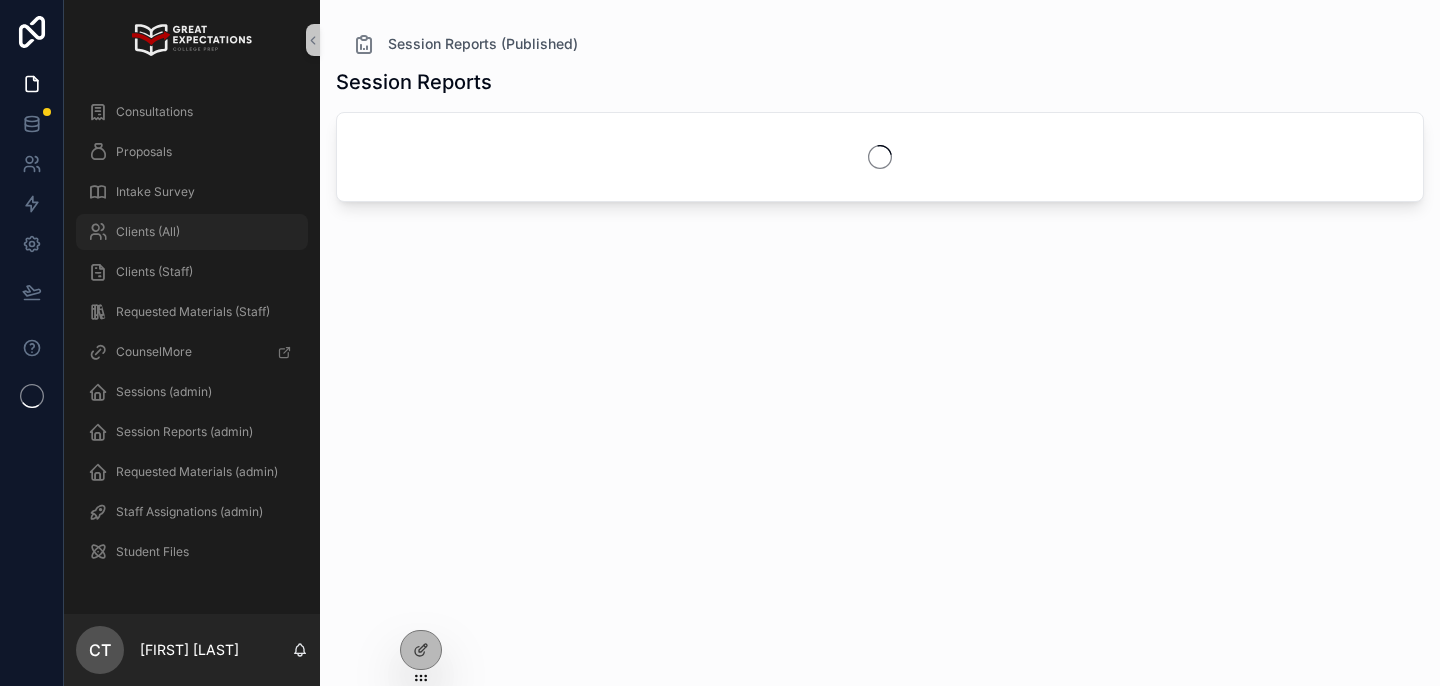 click on "Clients (All)" at bounding box center (192, 232) 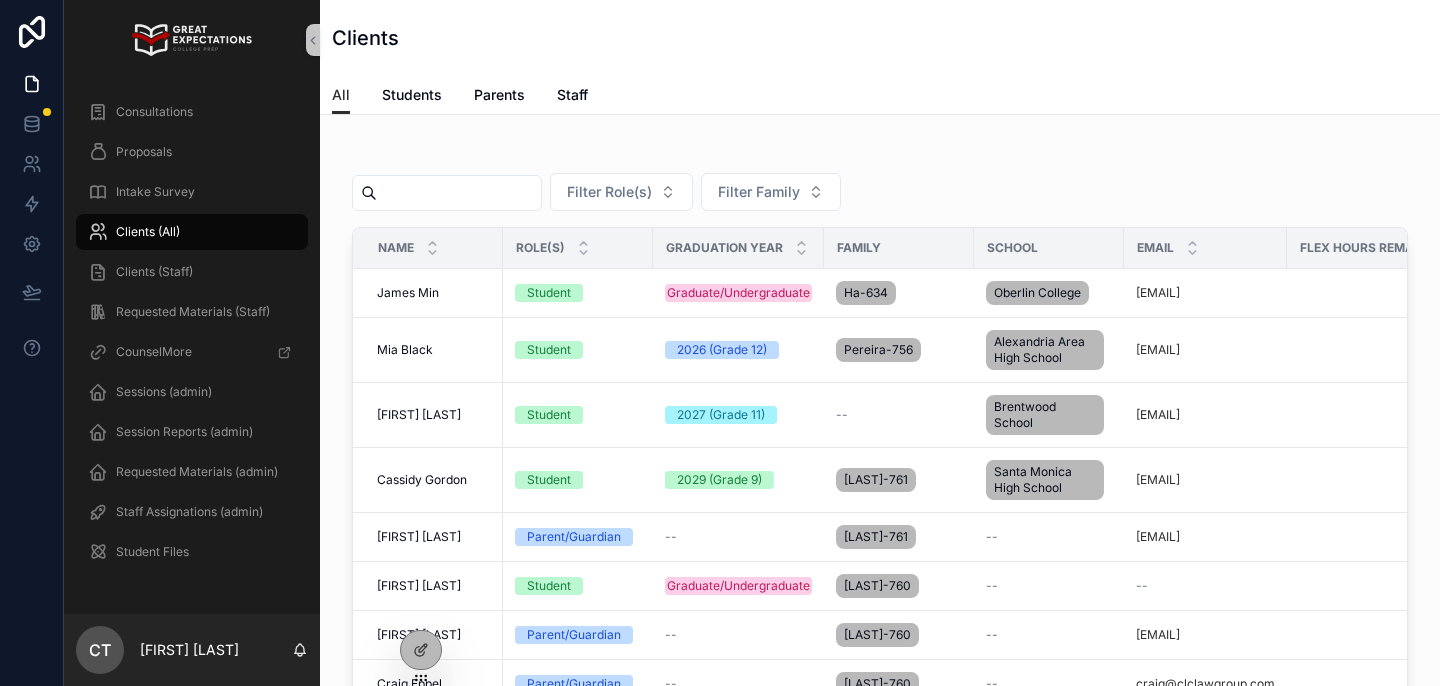 click at bounding box center (459, 193) 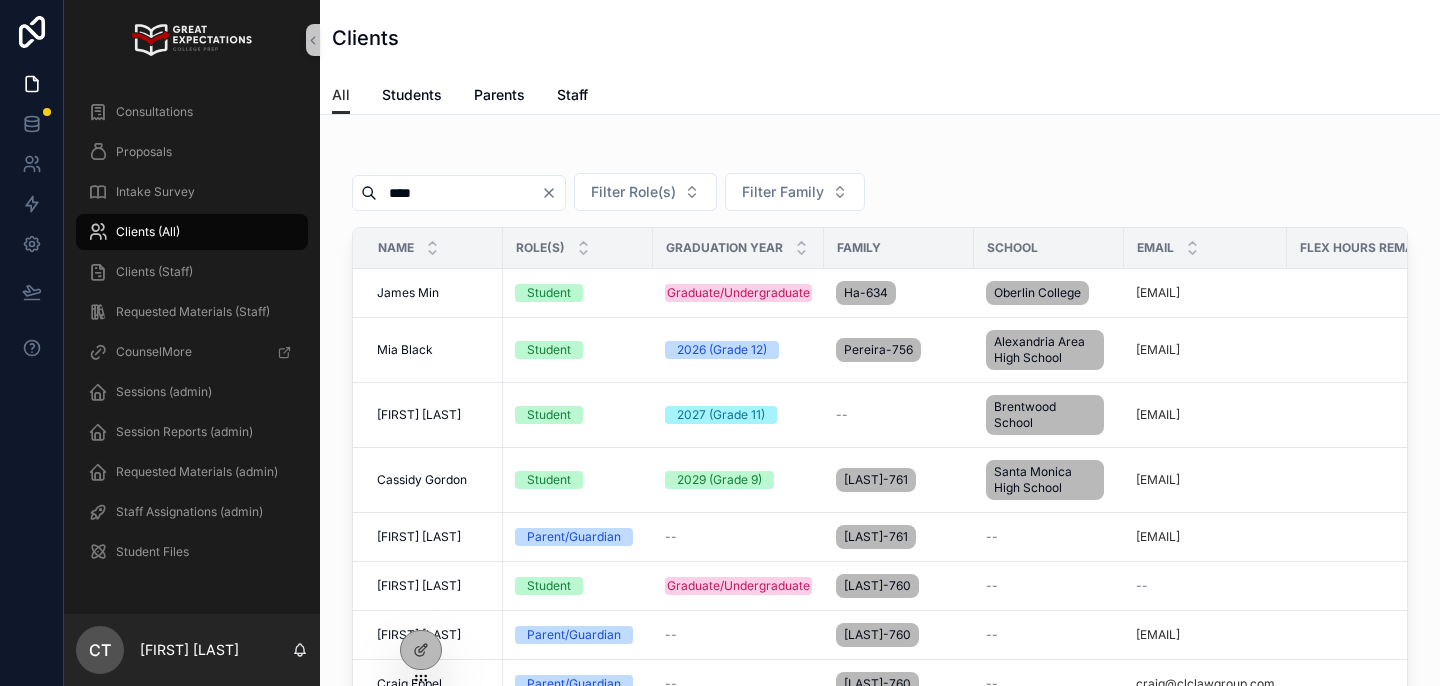 type on "*****" 